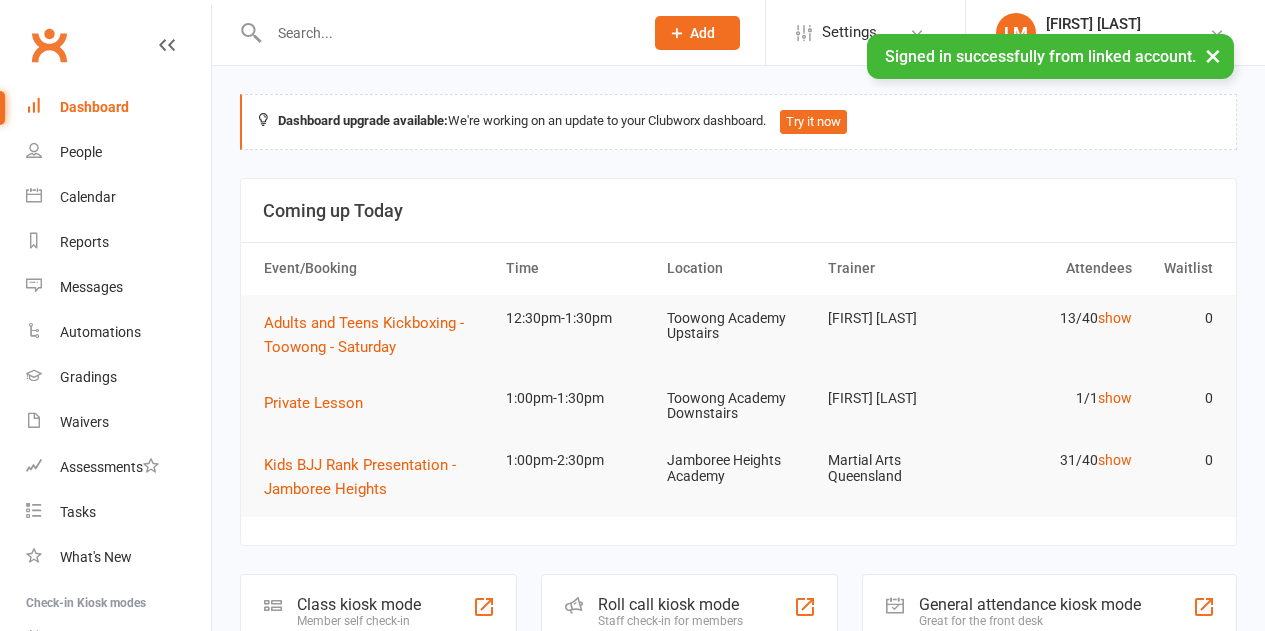 scroll, scrollTop: 0, scrollLeft: 0, axis: both 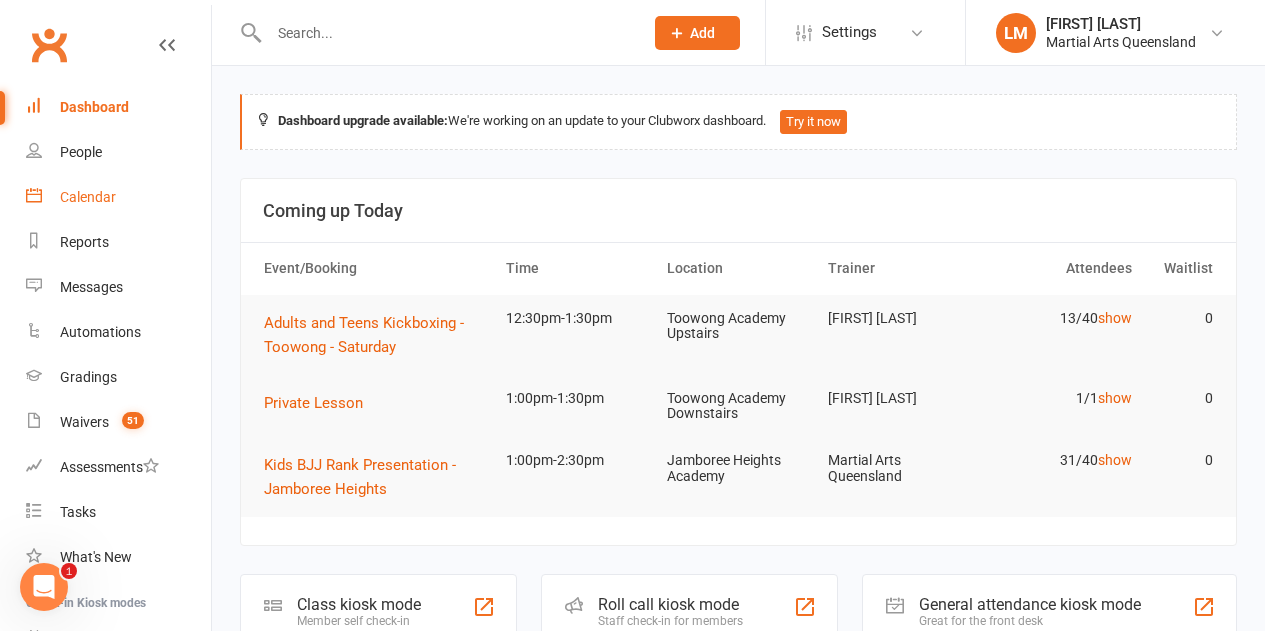 click on "Calendar" at bounding box center (118, 197) 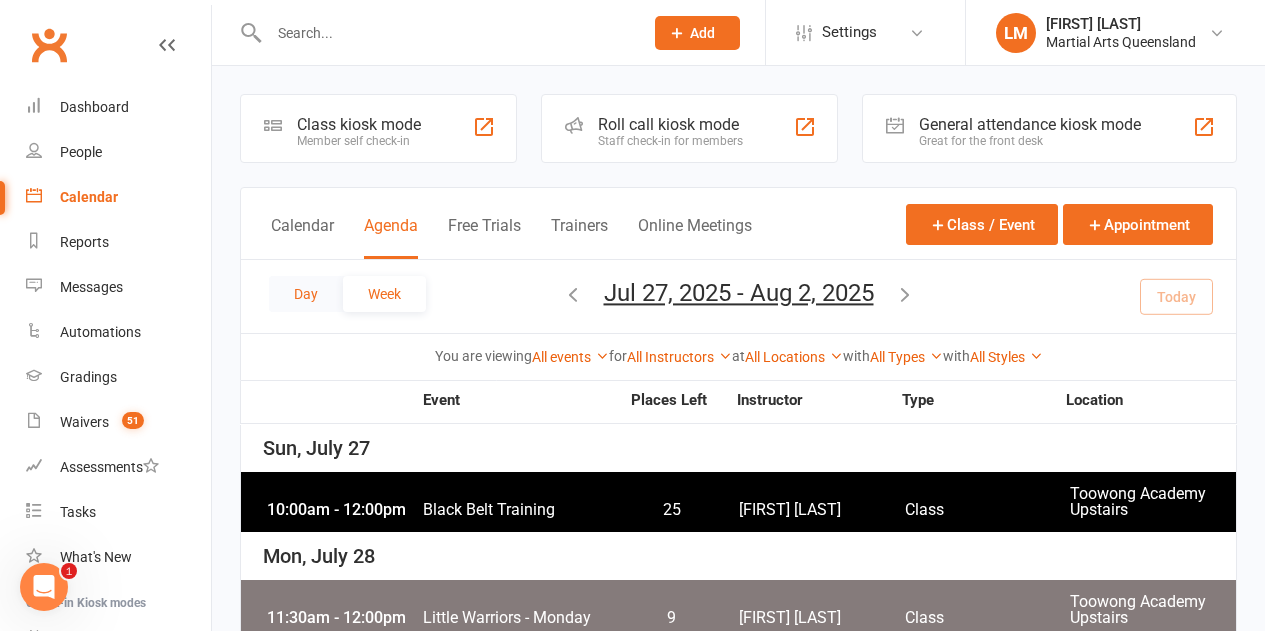 click on "Day" at bounding box center [306, 294] 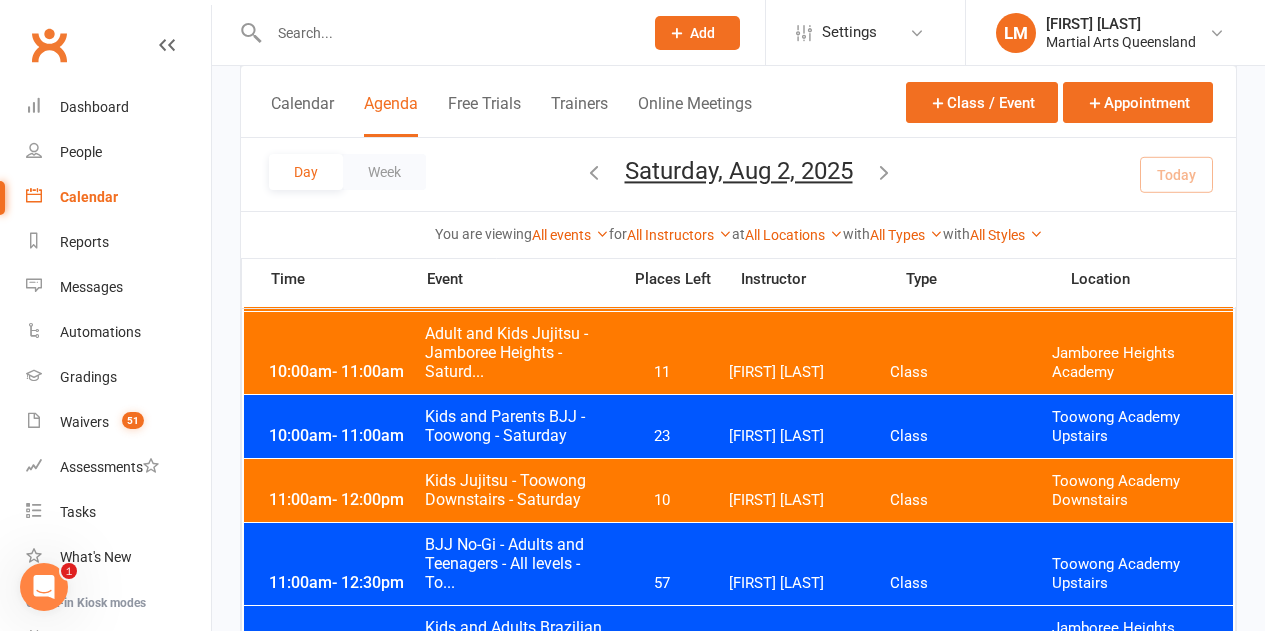 scroll, scrollTop: 1000, scrollLeft: 0, axis: vertical 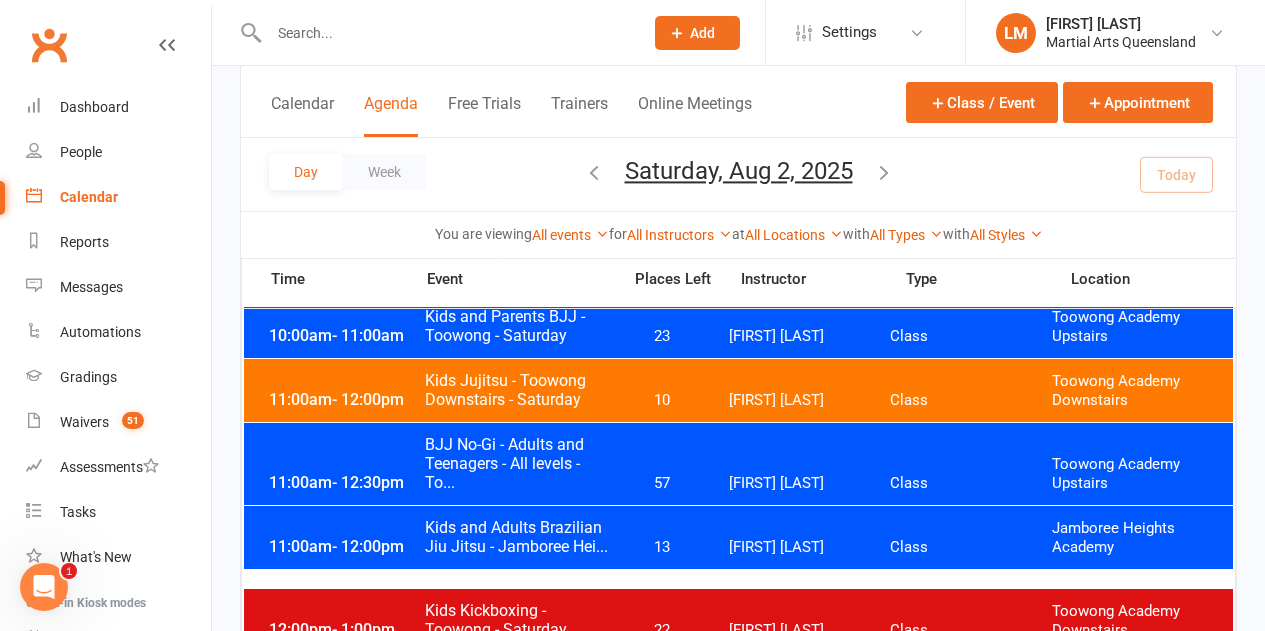 click on "BJJ No-Gi - Adults and Teenagers - All levels - To..." at bounding box center [516, 463] 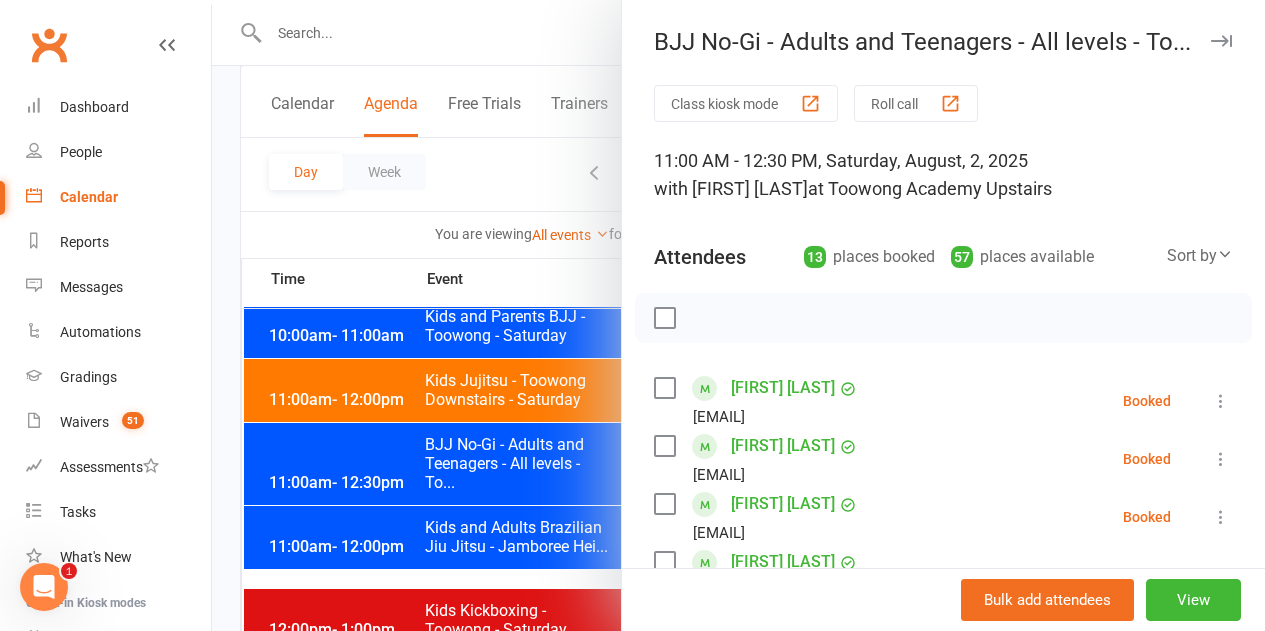 click at bounding box center (664, 318) 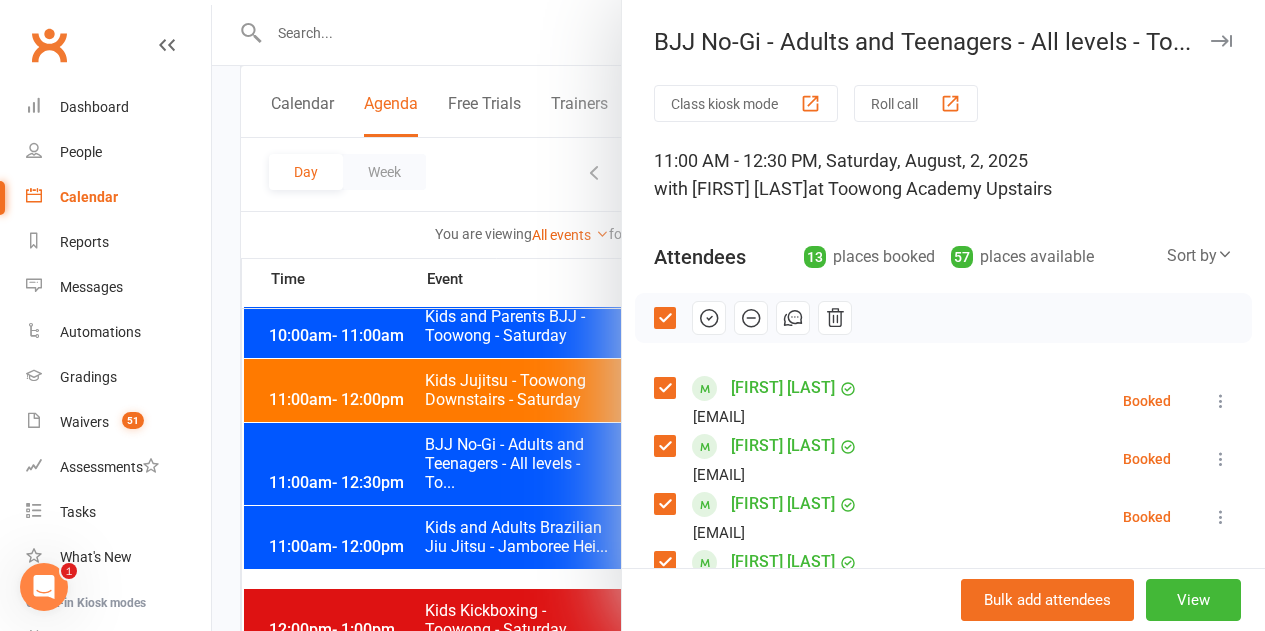 click 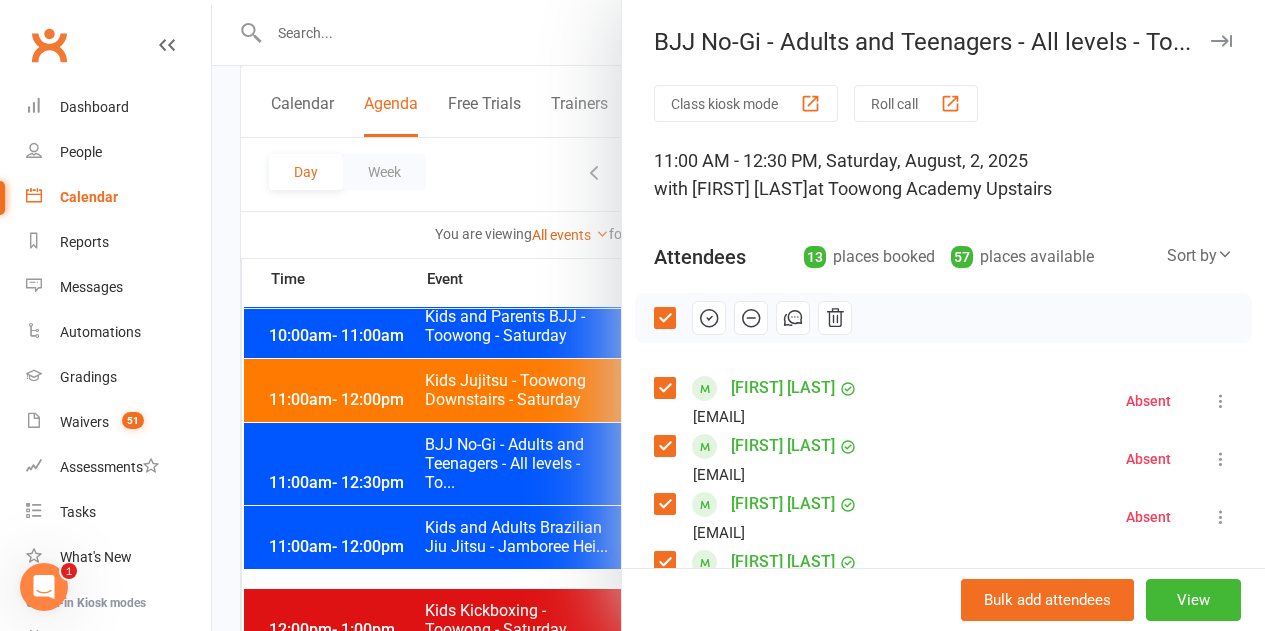 click at bounding box center (664, 318) 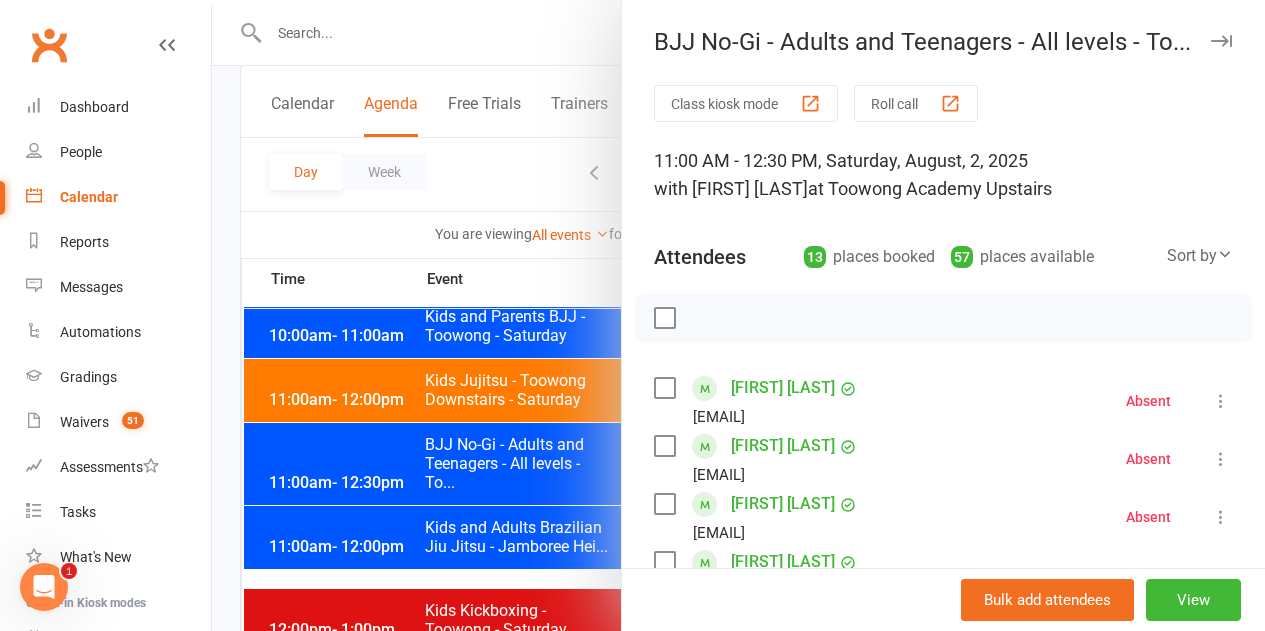 scroll, scrollTop: 100, scrollLeft: 0, axis: vertical 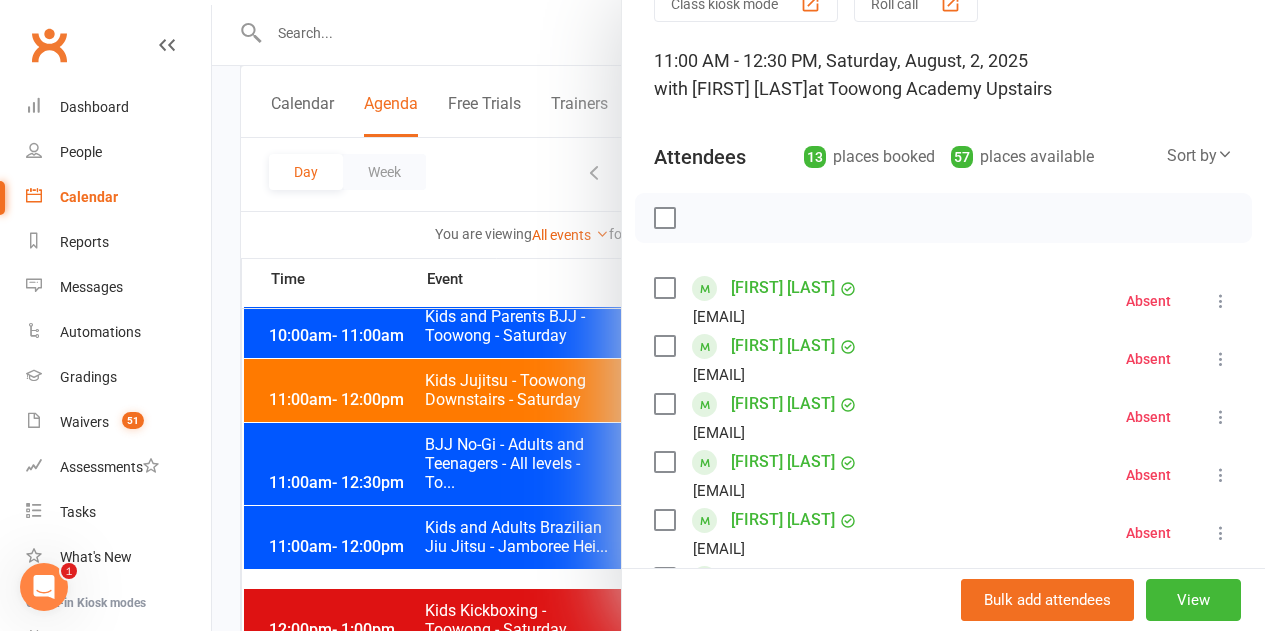 click at bounding box center [664, 346] 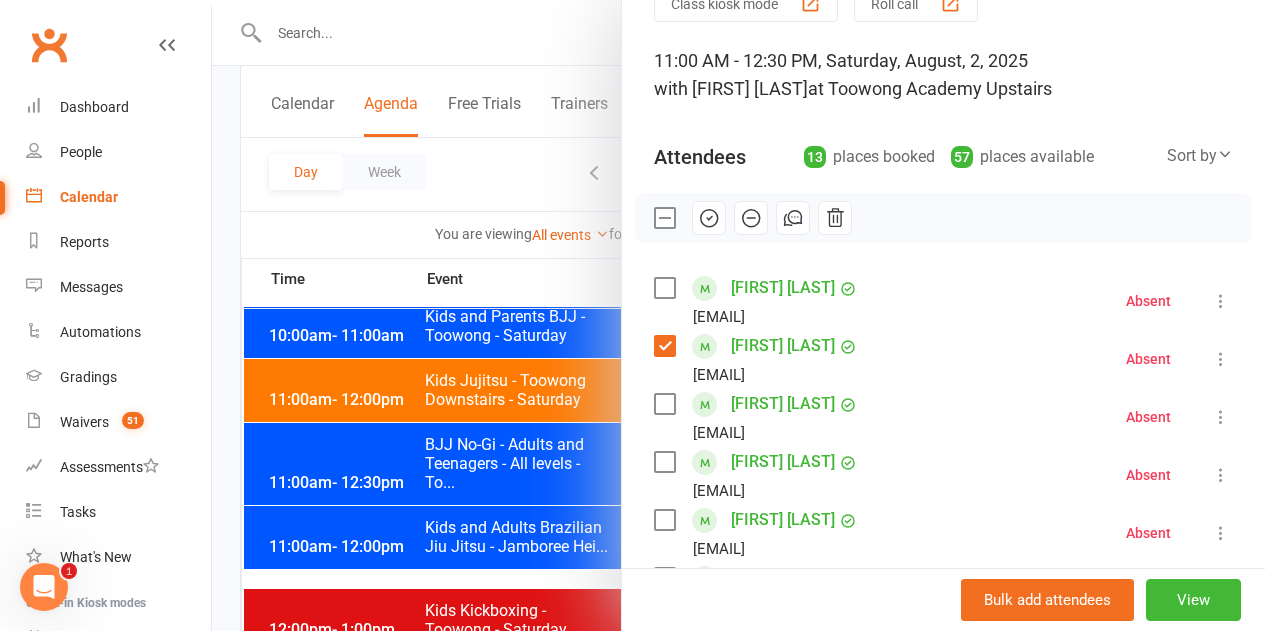 click at bounding box center (664, 404) 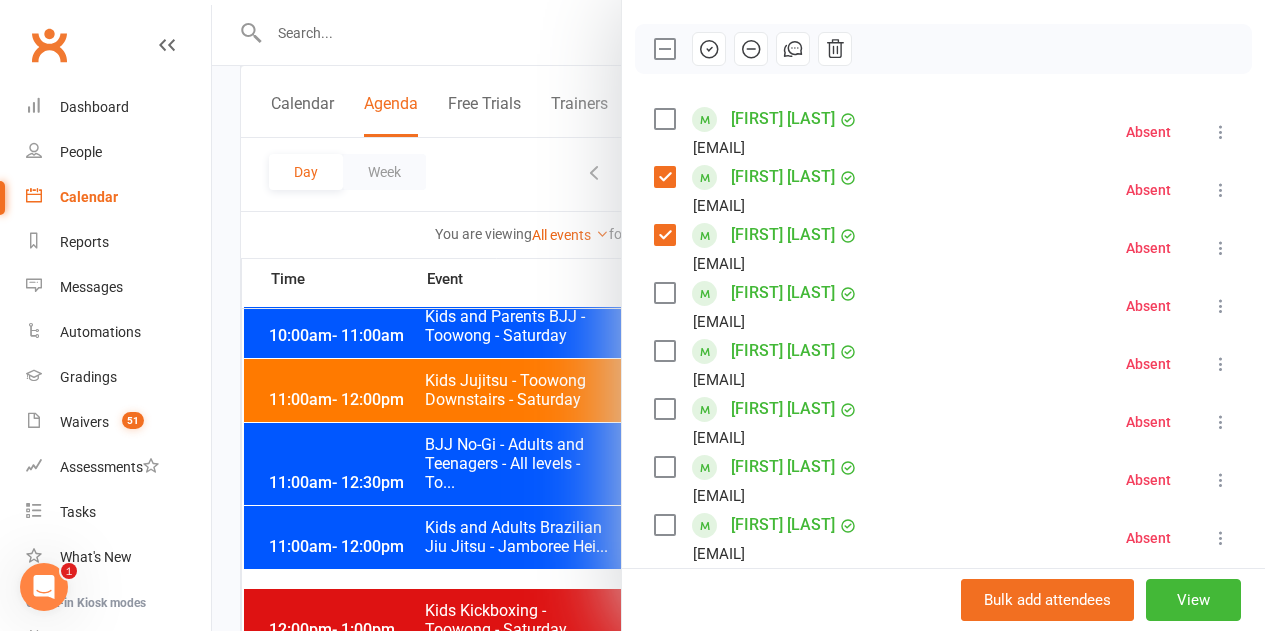 scroll, scrollTop: 300, scrollLeft: 0, axis: vertical 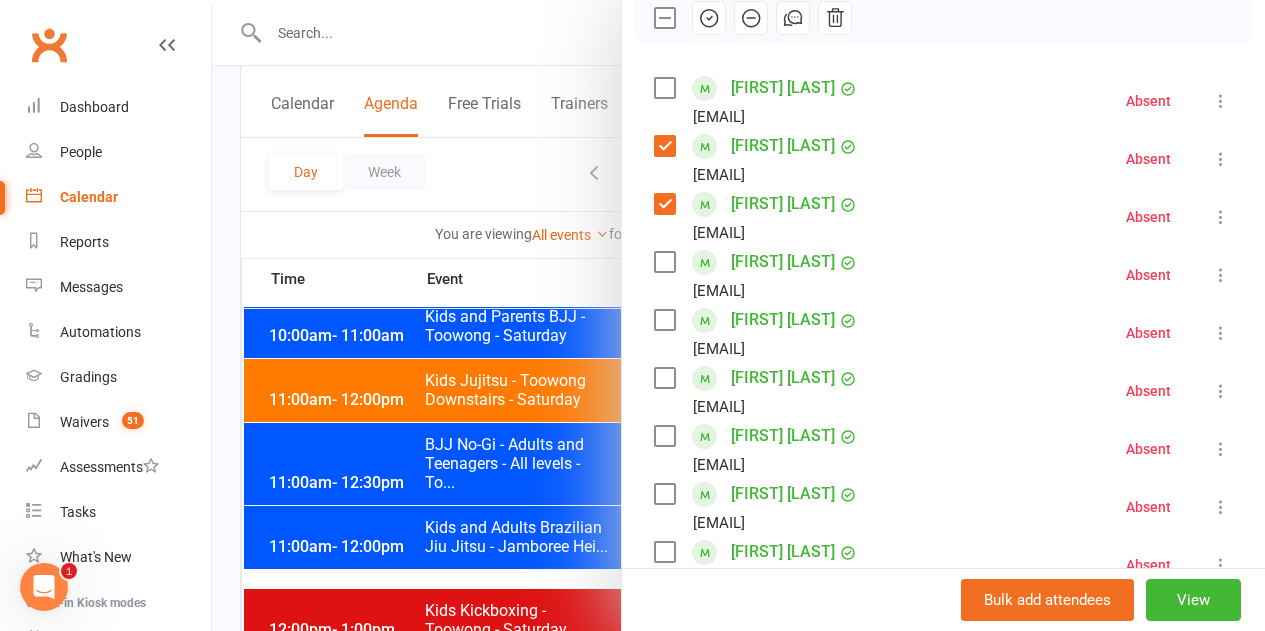 click at bounding box center [664, 378] 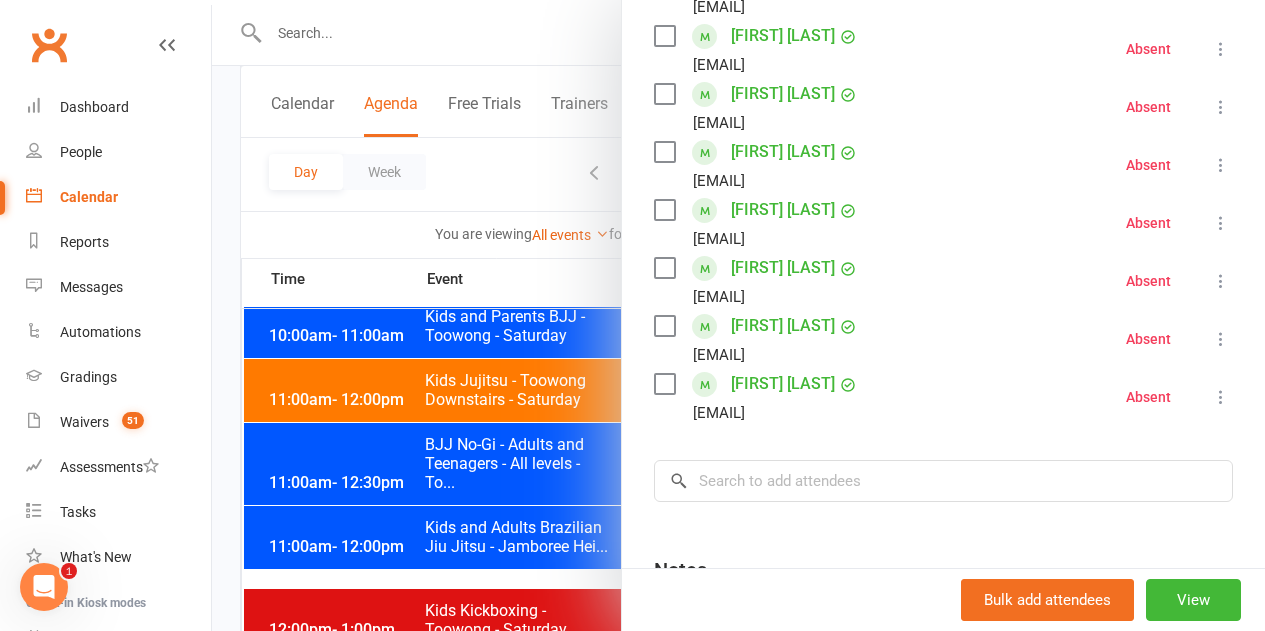 scroll, scrollTop: 300, scrollLeft: 0, axis: vertical 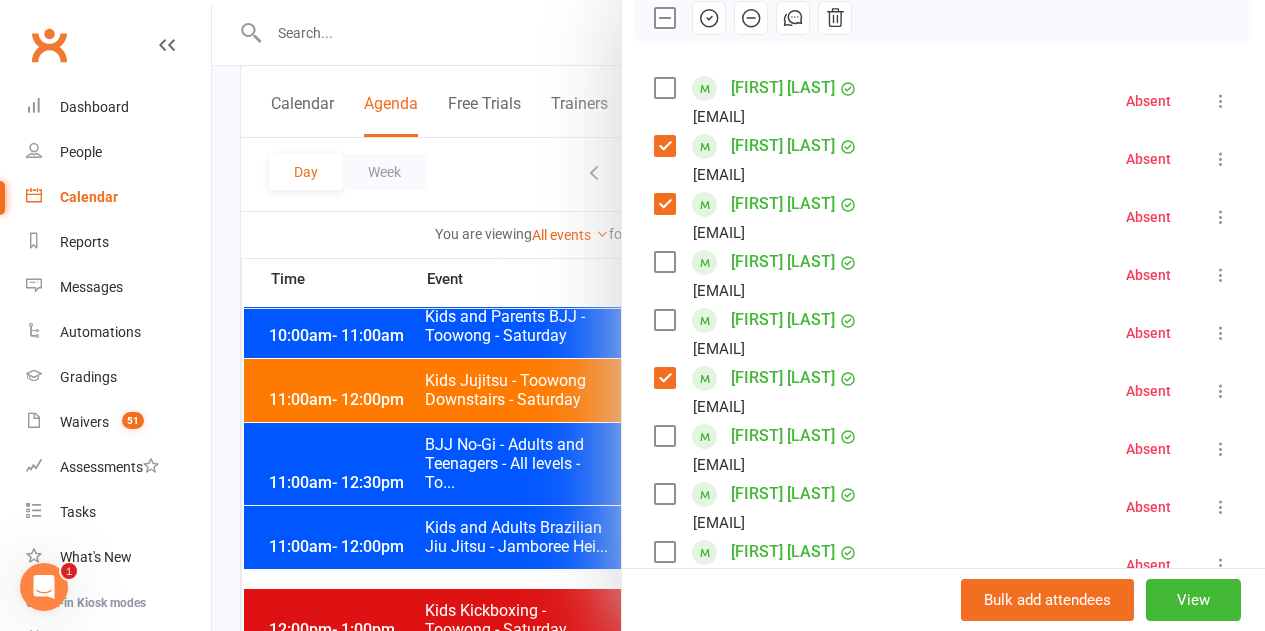 click at bounding box center (664, 436) 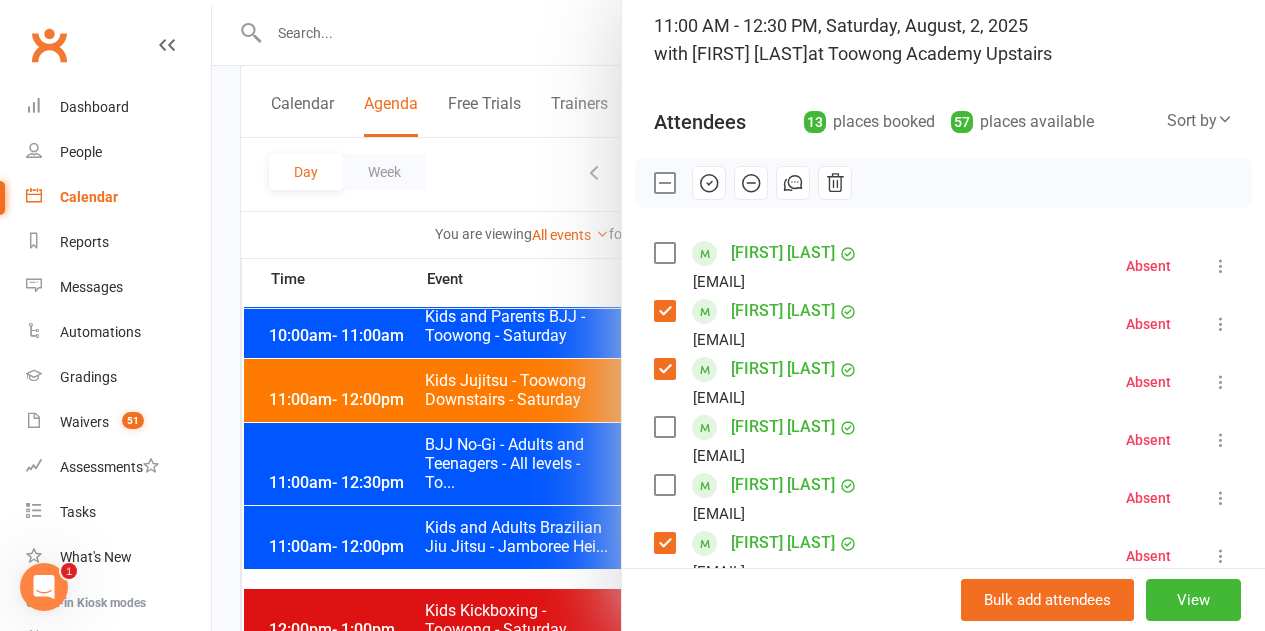 scroll, scrollTop: 100, scrollLeft: 0, axis: vertical 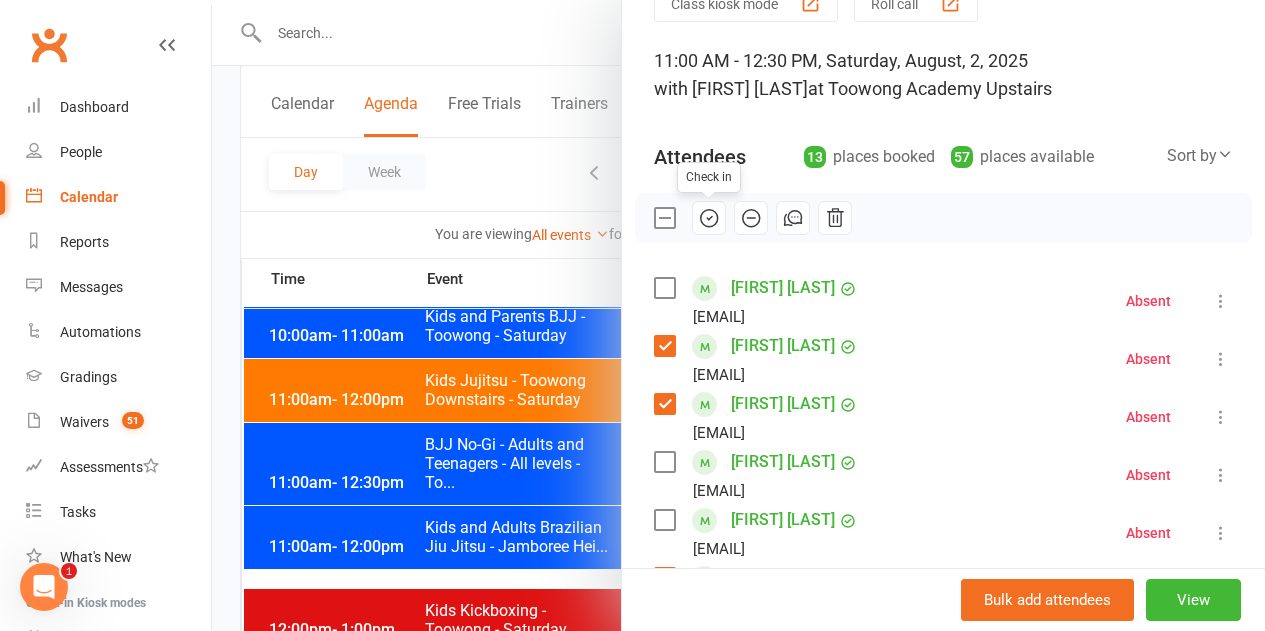 click 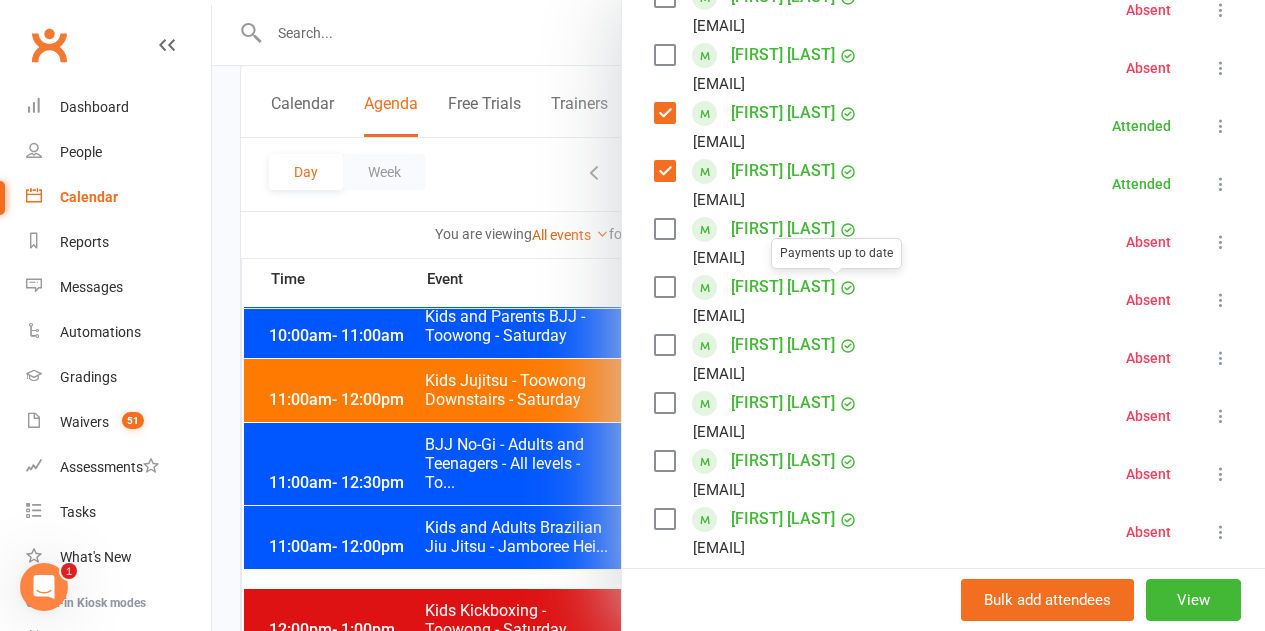 scroll, scrollTop: 600, scrollLeft: 0, axis: vertical 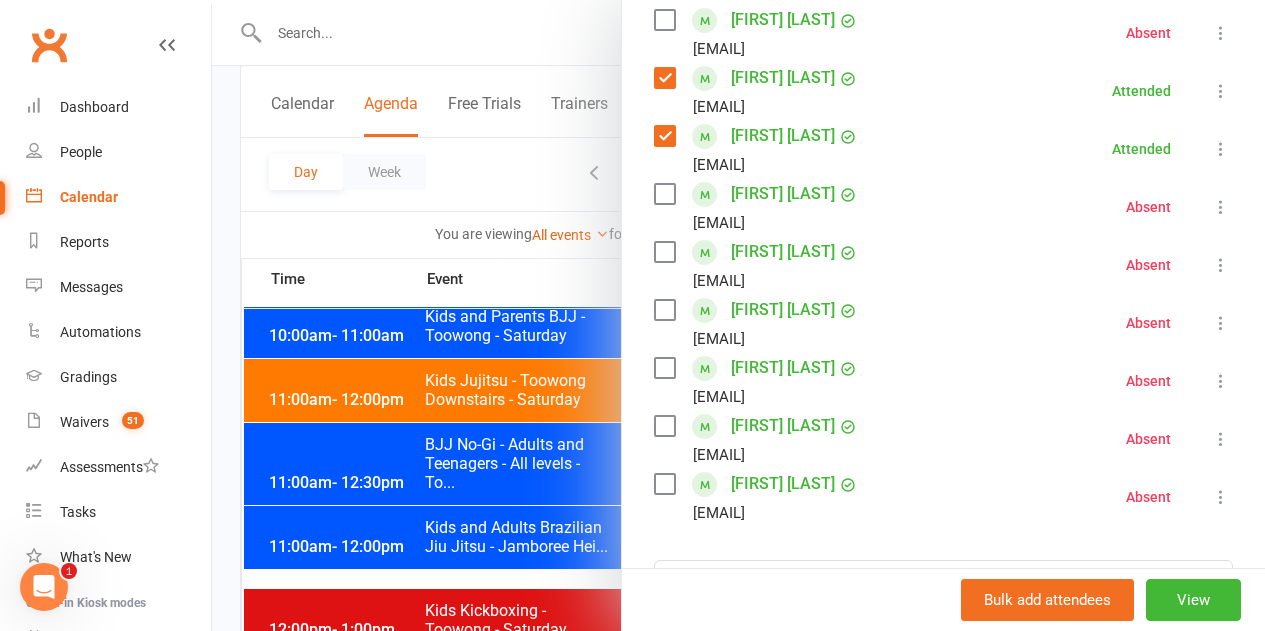 click at bounding box center [738, 315] 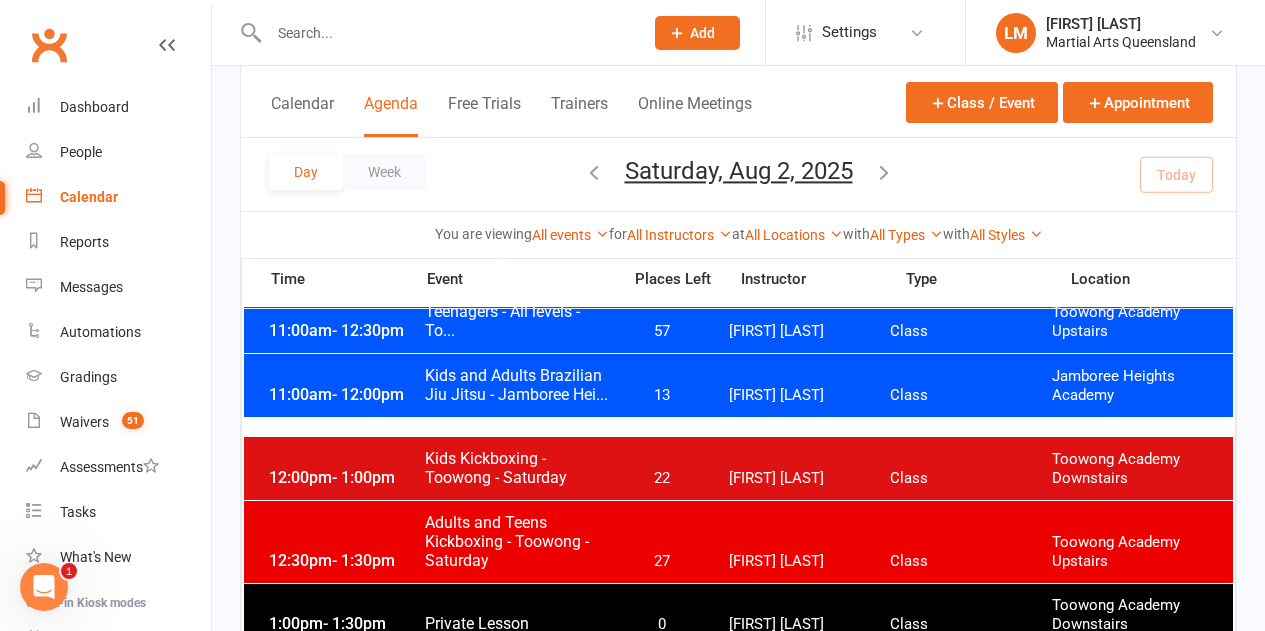 scroll, scrollTop: 1200, scrollLeft: 0, axis: vertical 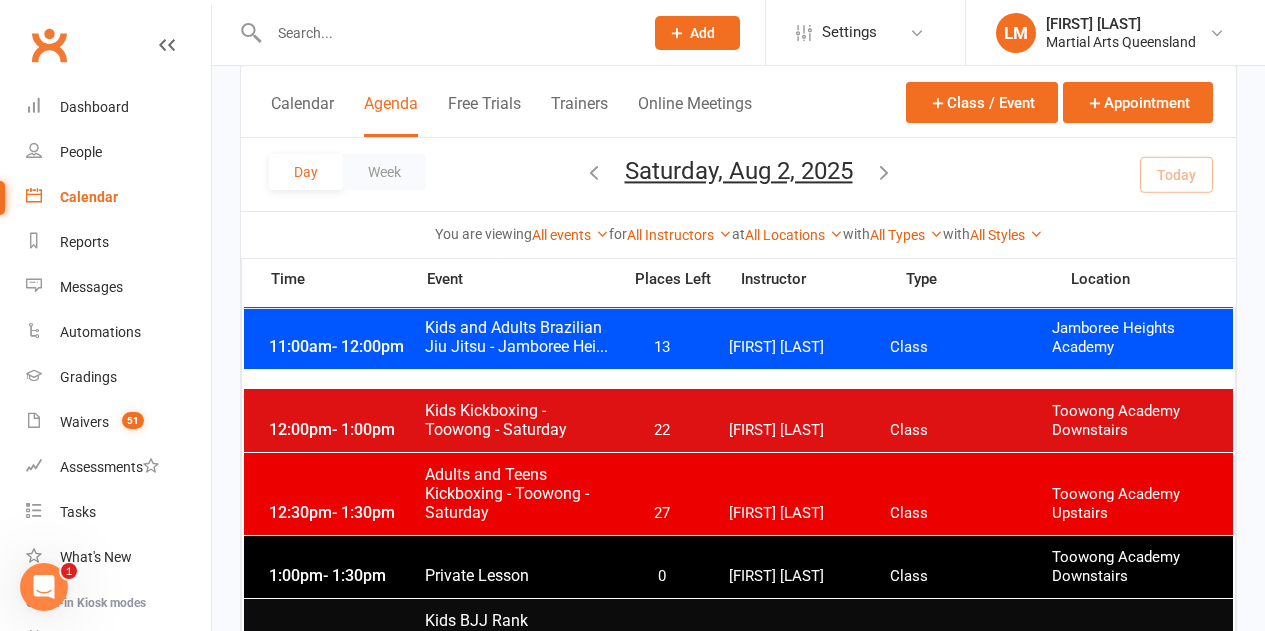 click on "12:30pm  - 1:30pm Adults and Teens Kickboxing - Toowong - Saturday 27 [FIRST] [LAST] Class Toowong Academy Upstairs" at bounding box center [738, 494] 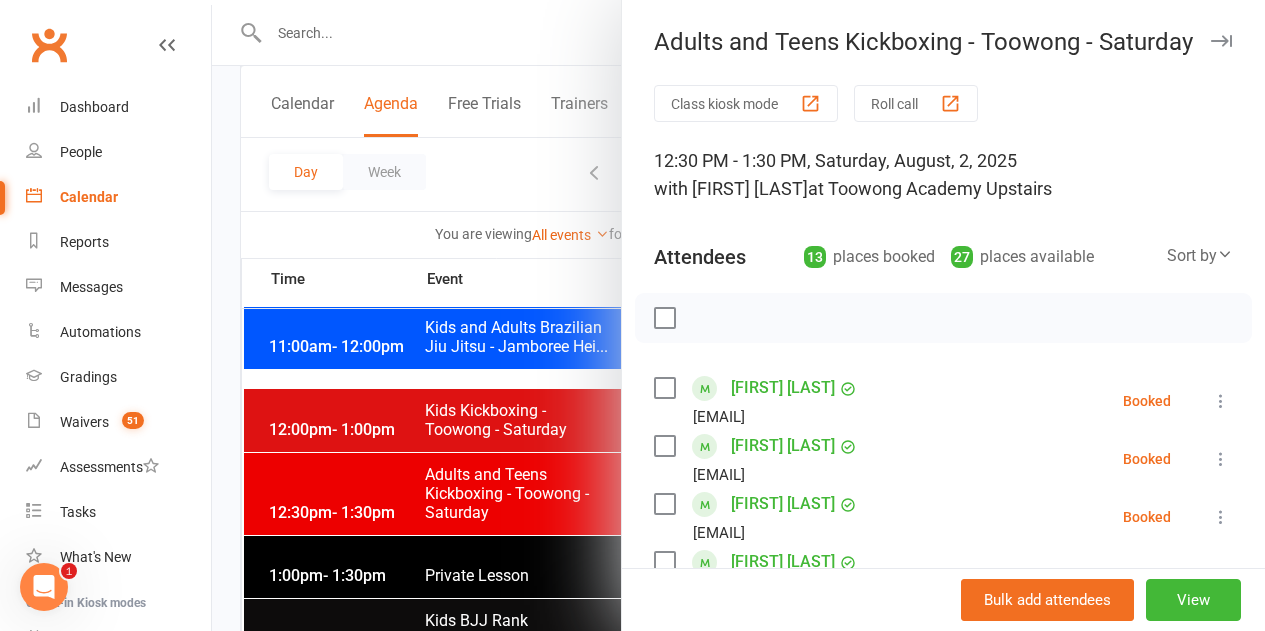 click at bounding box center [664, 318] 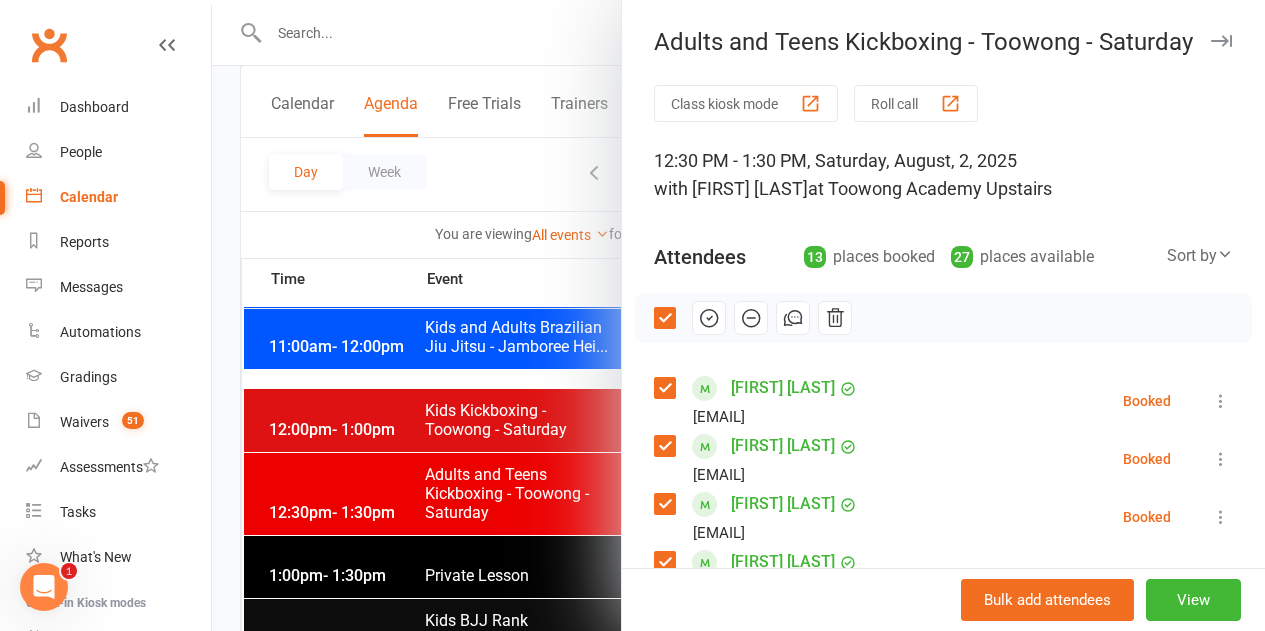click 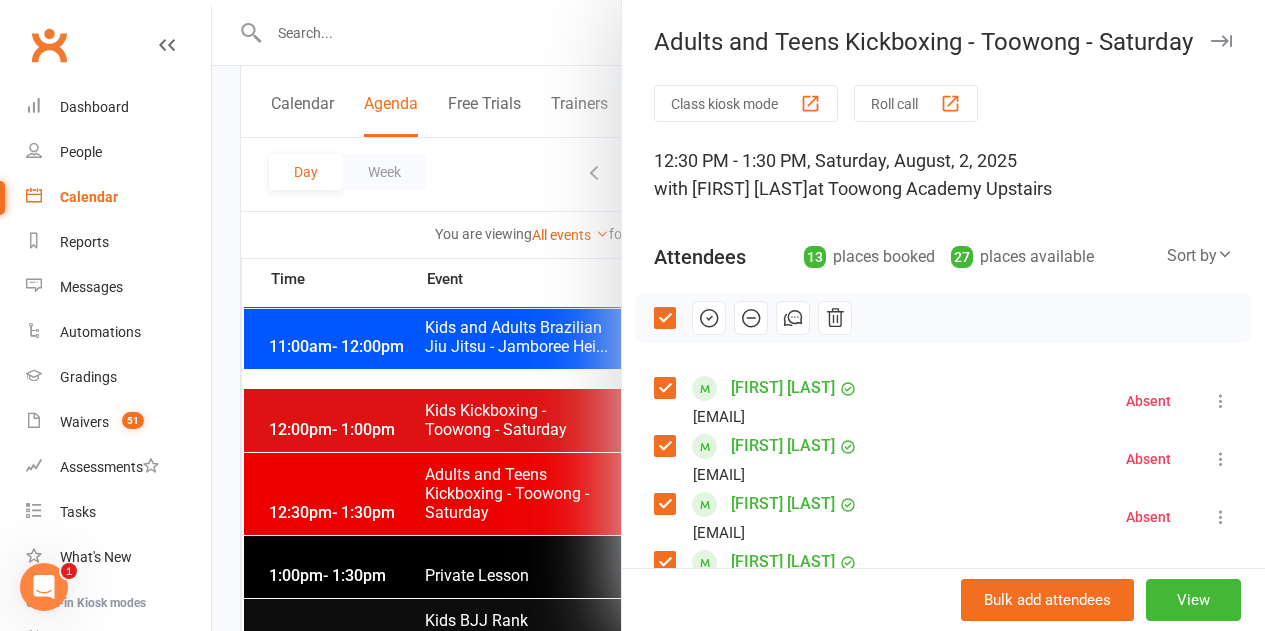 click at bounding box center (664, 318) 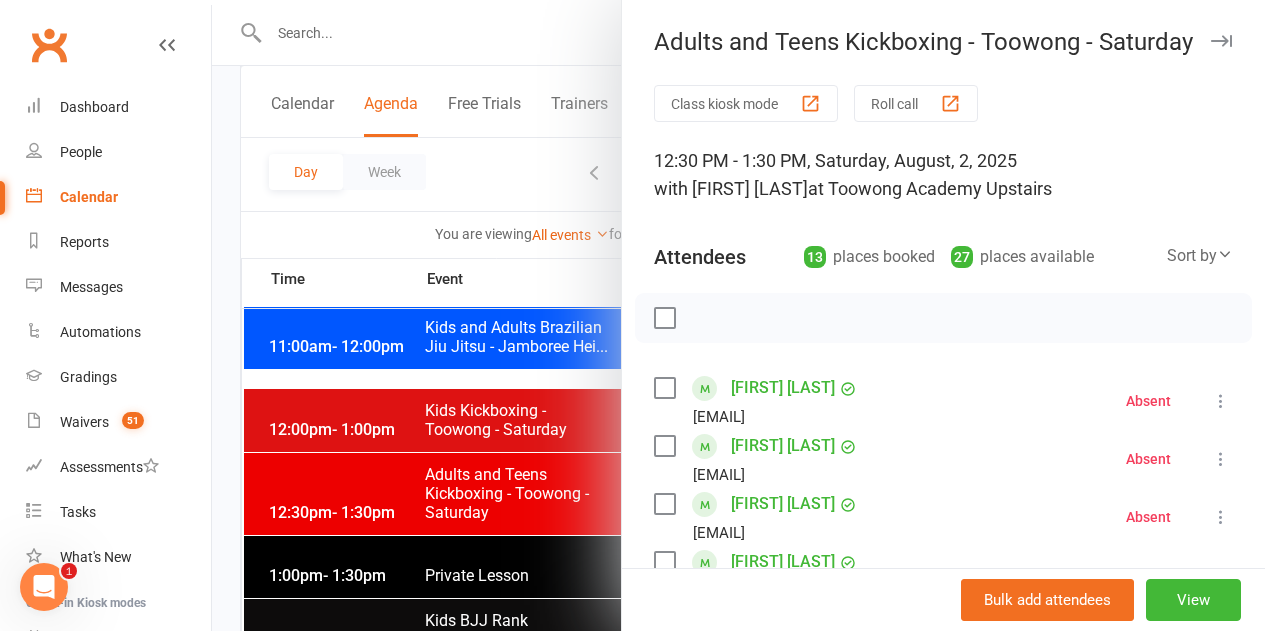 click at bounding box center [664, 388] 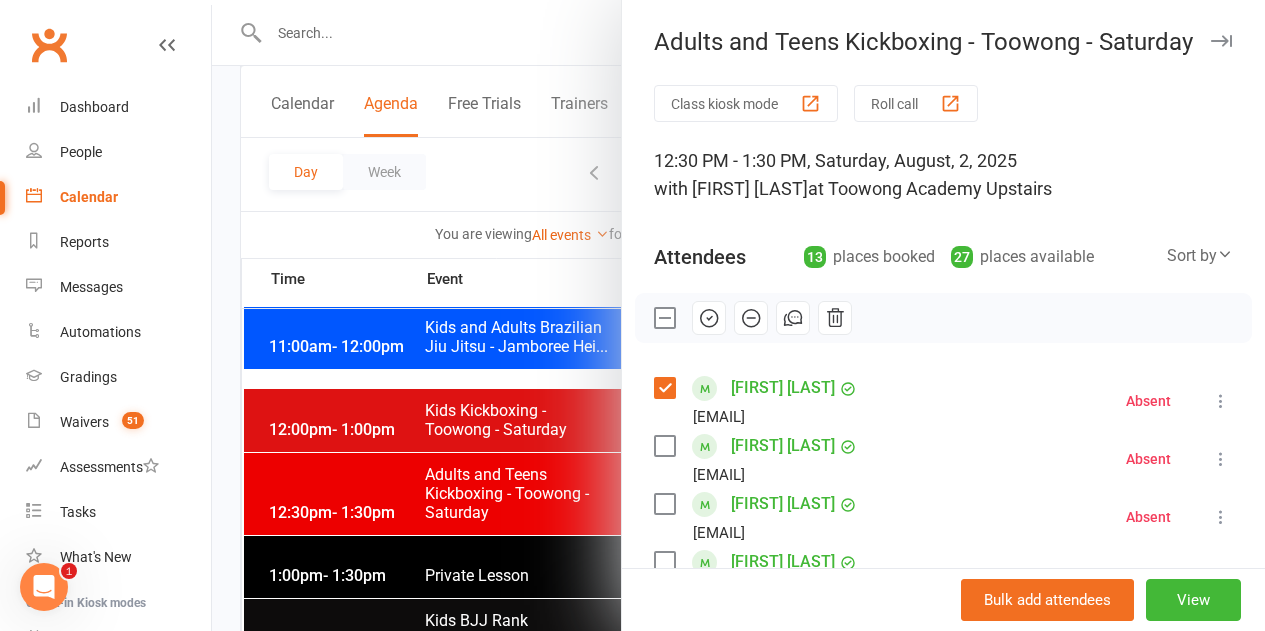 click at bounding box center [664, 446] 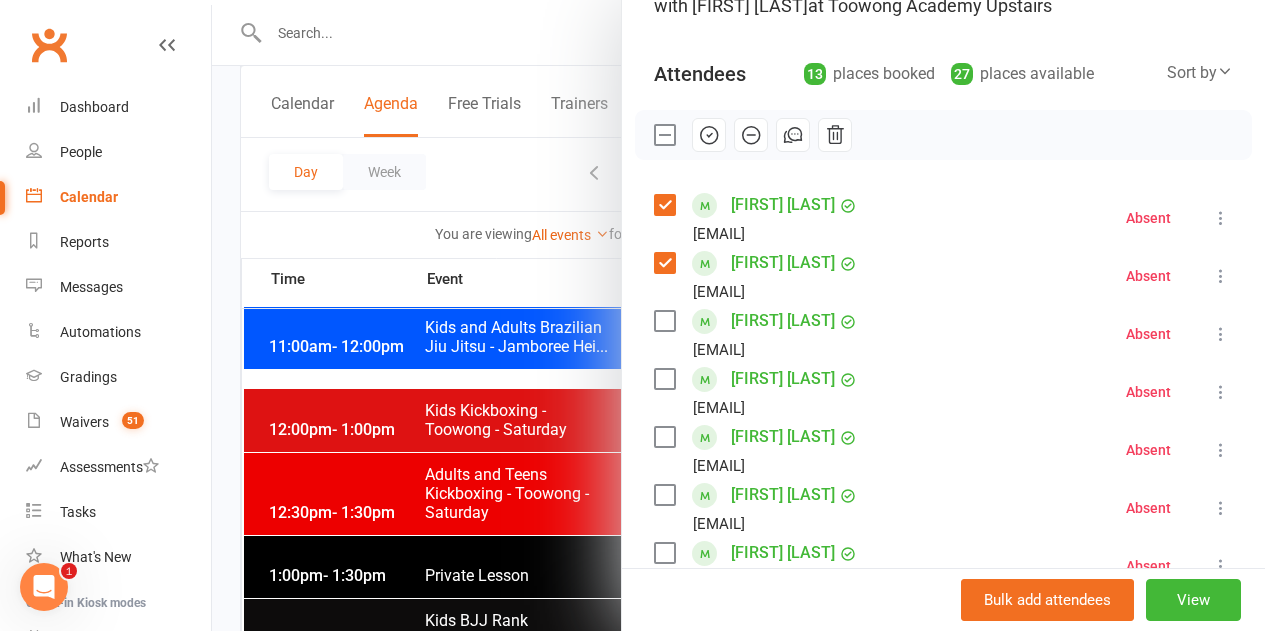 scroll, scrollTop: 200, scrollLeft: 0, axis: vertical 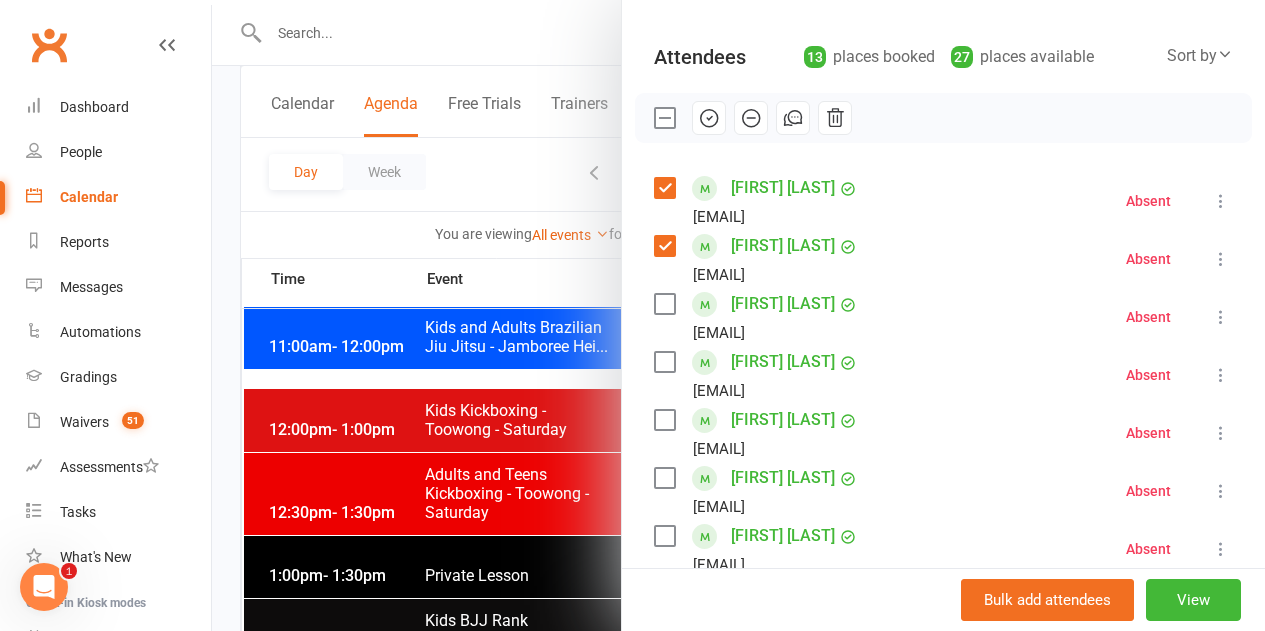 click at bounding box center [664, 420] 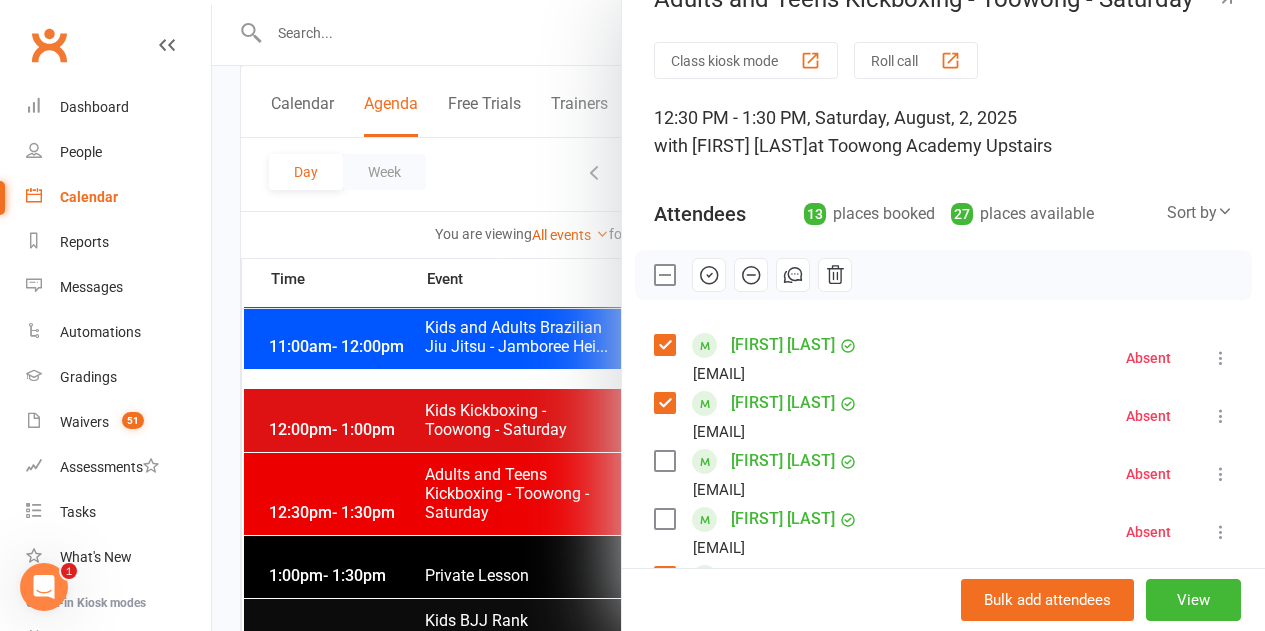 scroll, scrollTop: 0, scrollLeft: 0, axis: both 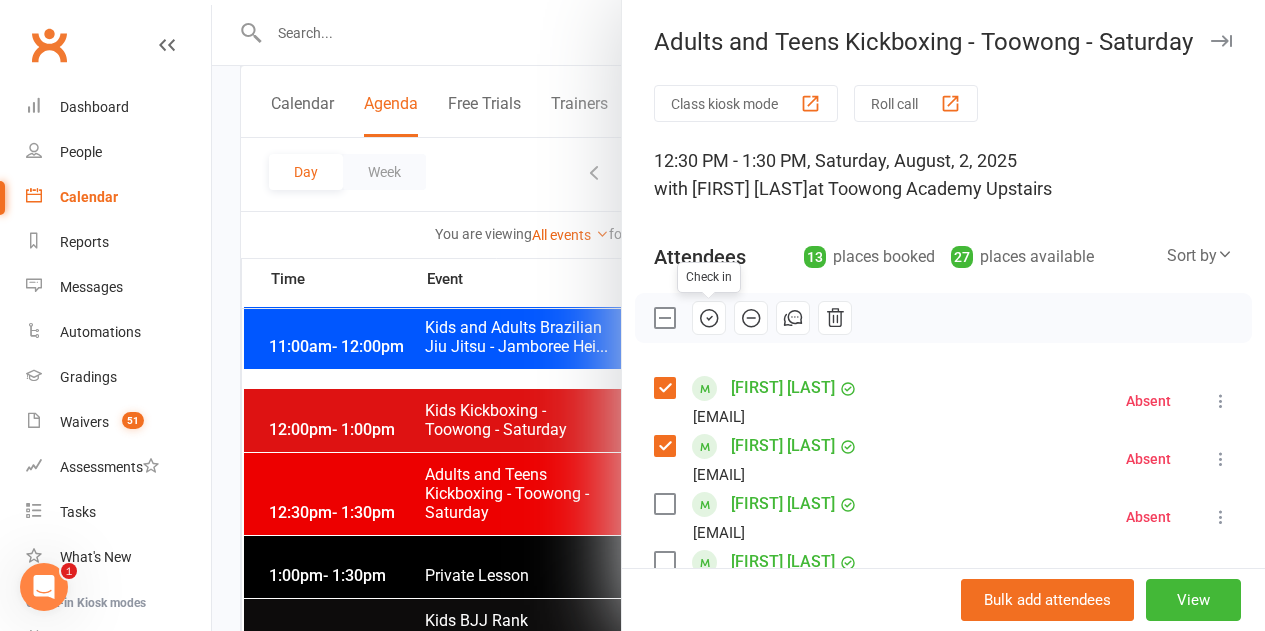 click 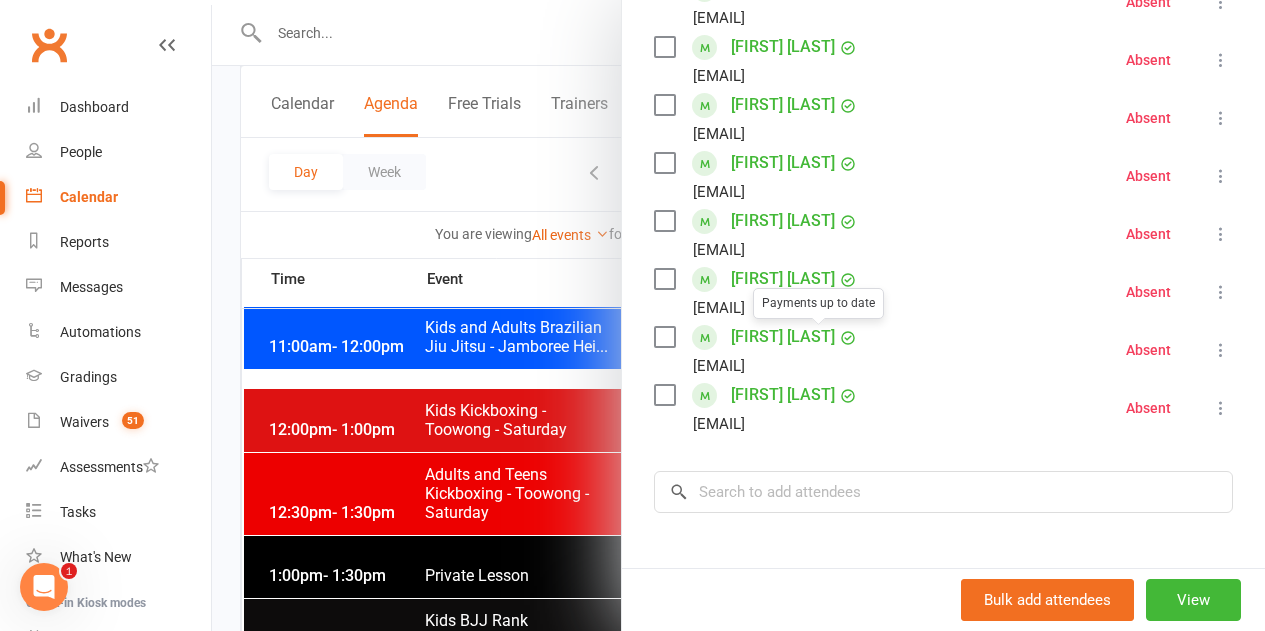 scroll, scrollTop: 800, scrollLeft: 0, axis: vertical 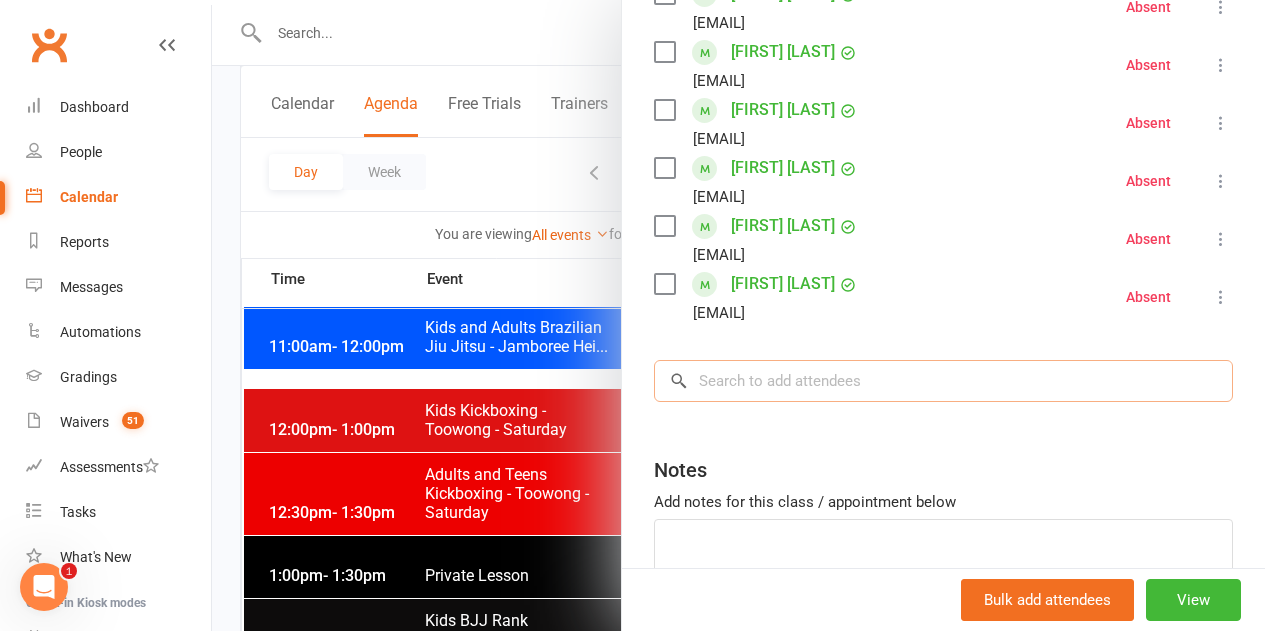 click at bounding box center (943, 381) 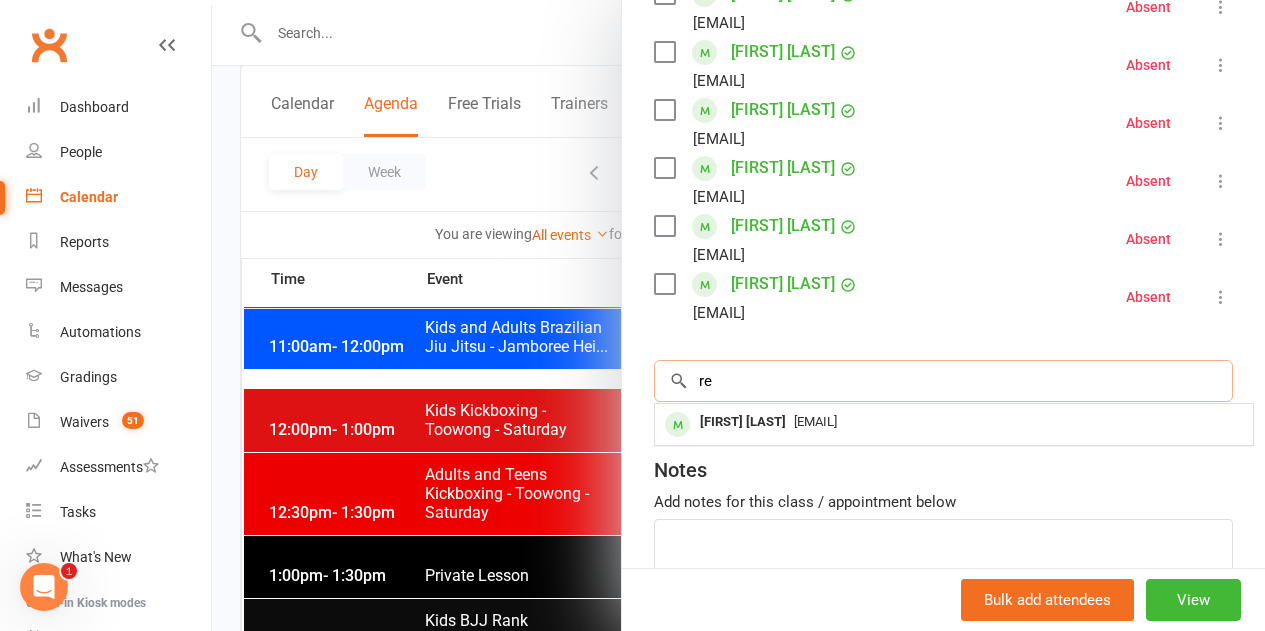 type on "r" 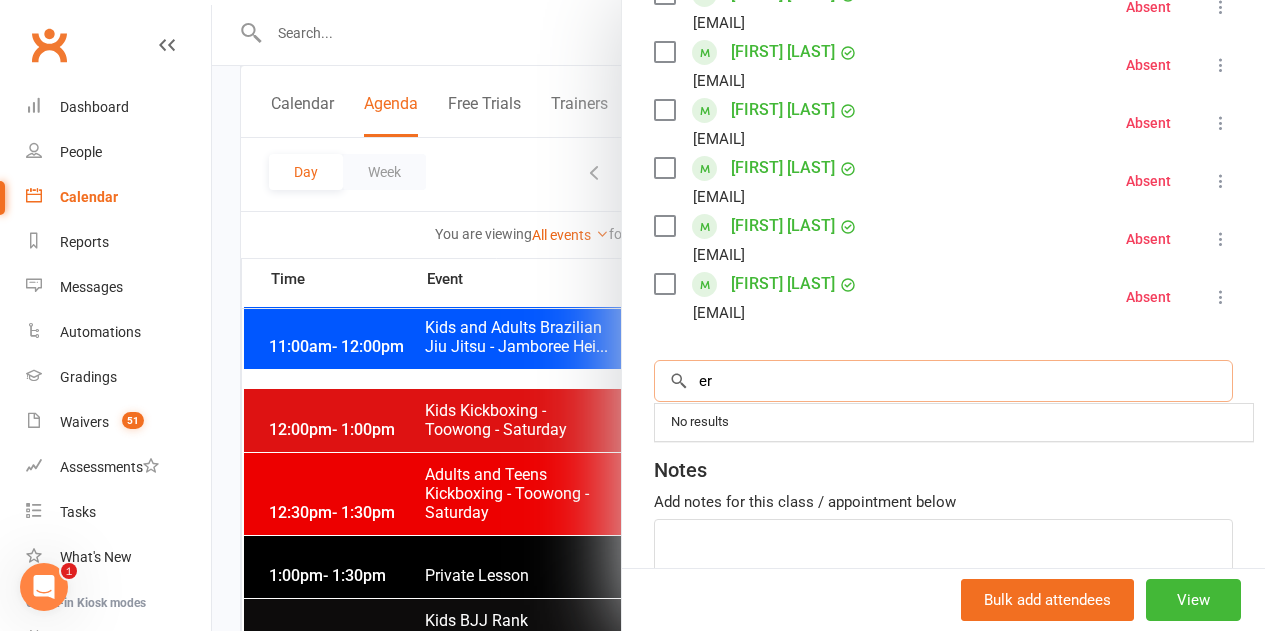 type on "e" 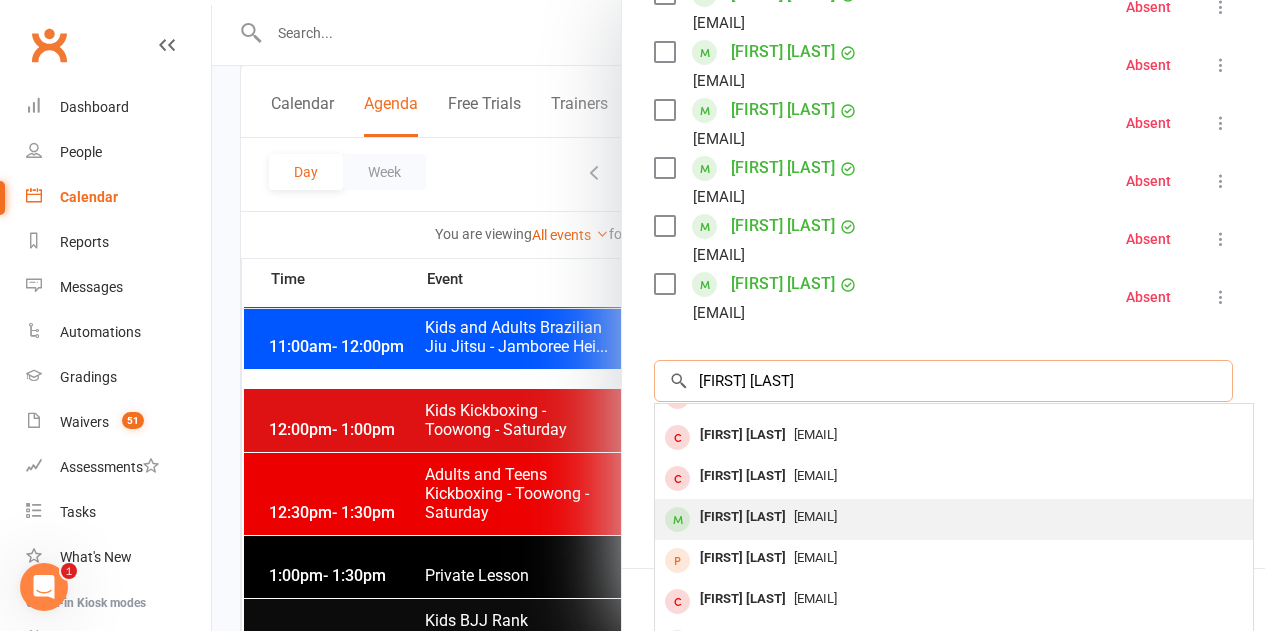 scroll, scrollTop: 0, scrollLeft: 0, axis: both 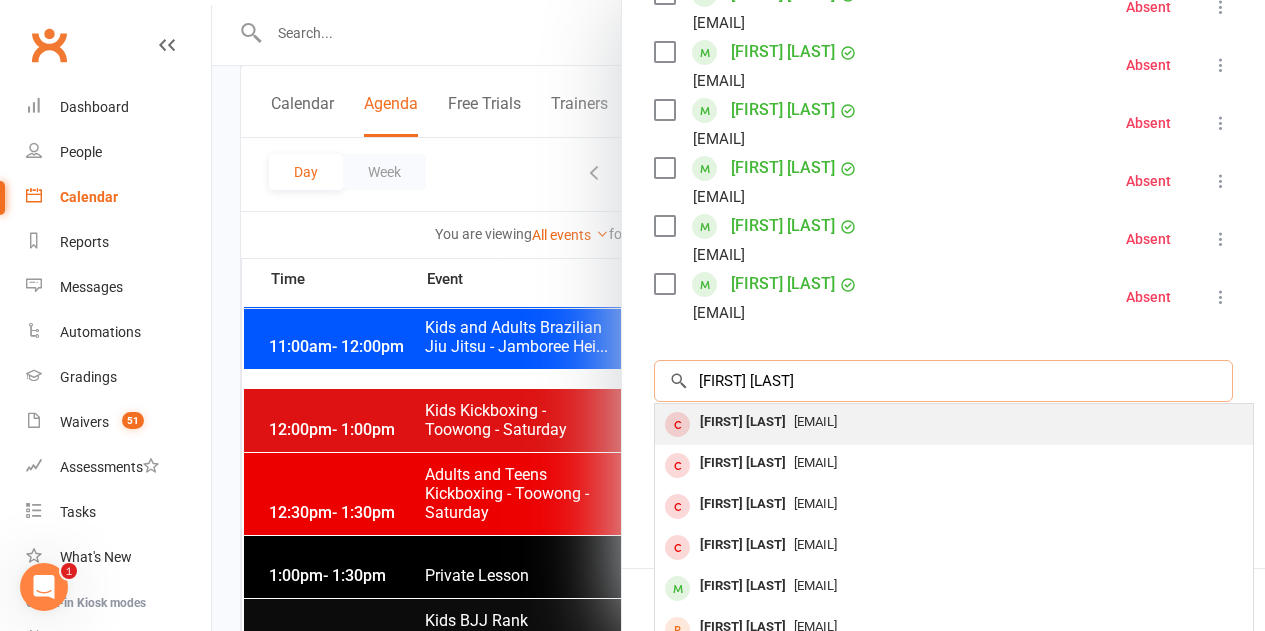 type on "[FIRST] [LAST]" 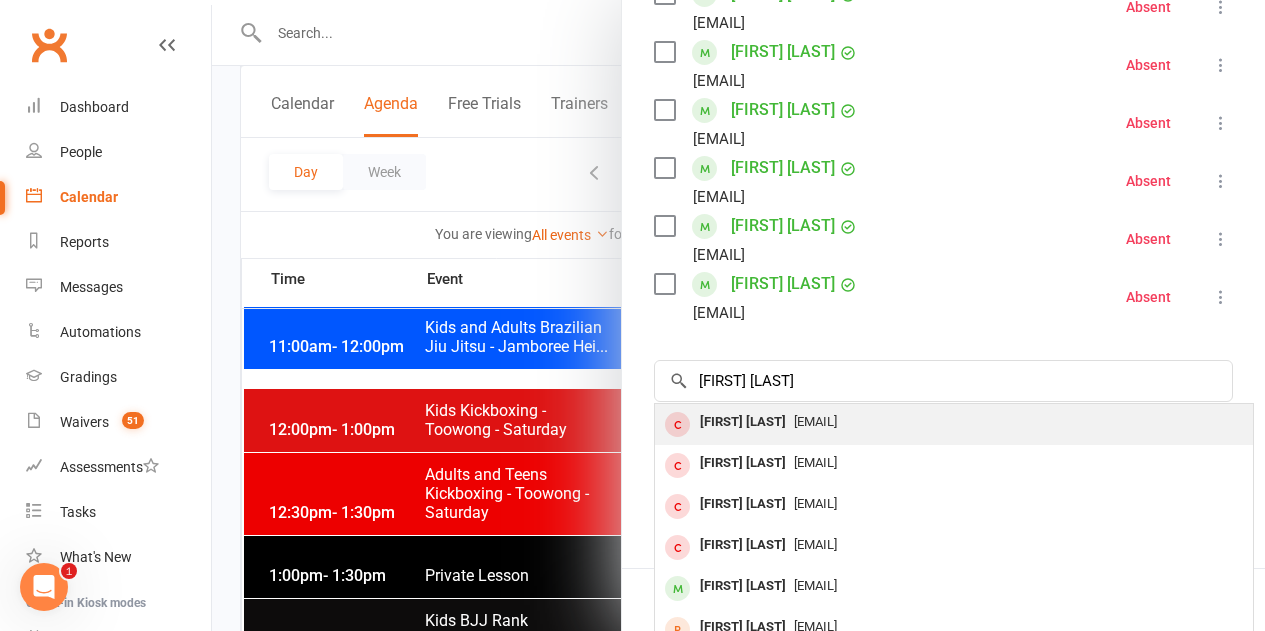 click on "[FIRST] [LAST]" at bounding box center [743, 422] 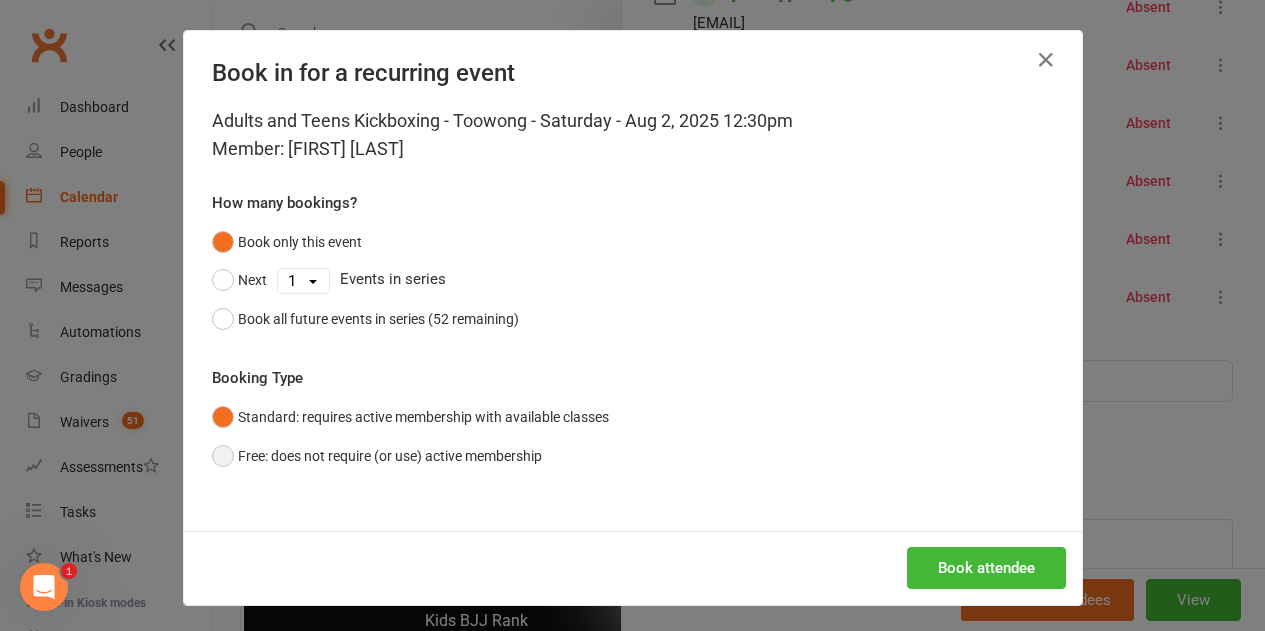click on "Free: does not require (or use) active membership" at bounding box center (377, 456) 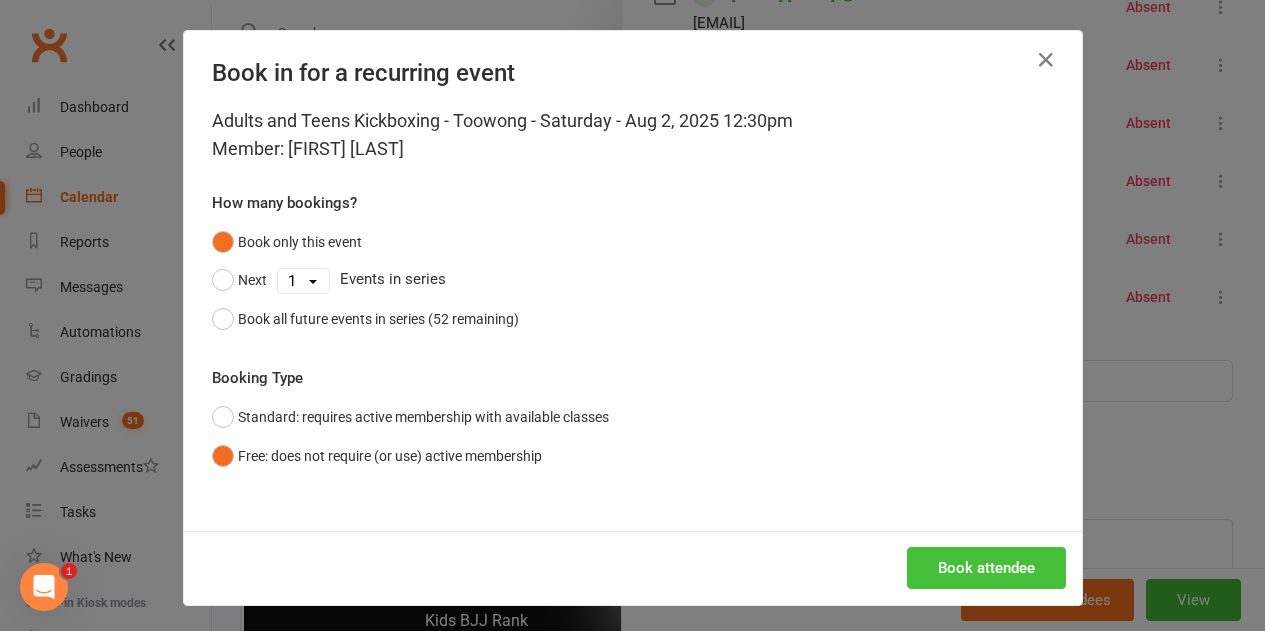 click on "Book attendee" at bounding box center (986, 568) 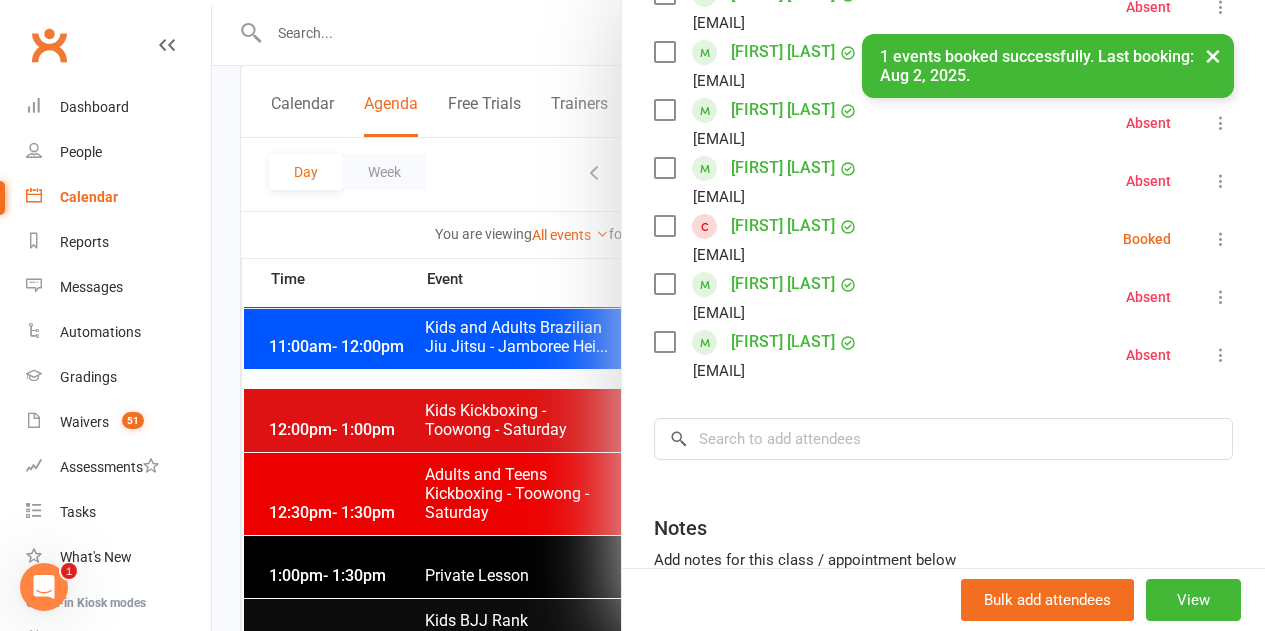 click at bounding box center [664, 226] 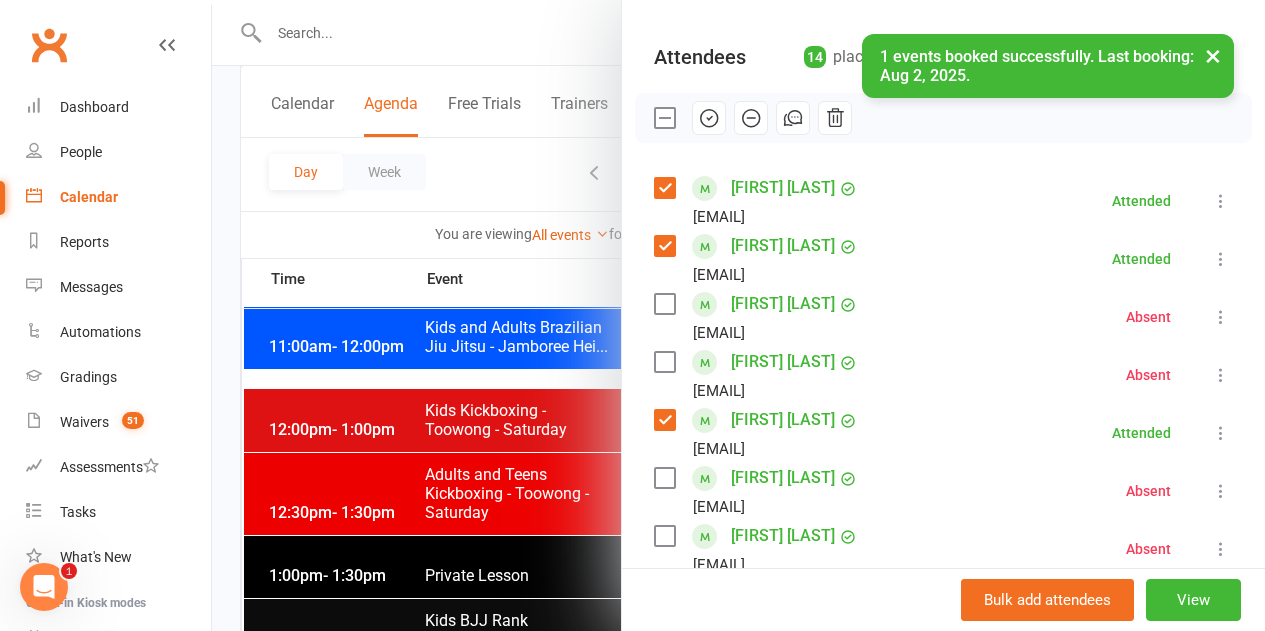 scroll, scrollTop: 0, scrollLeft: 0, axis: both 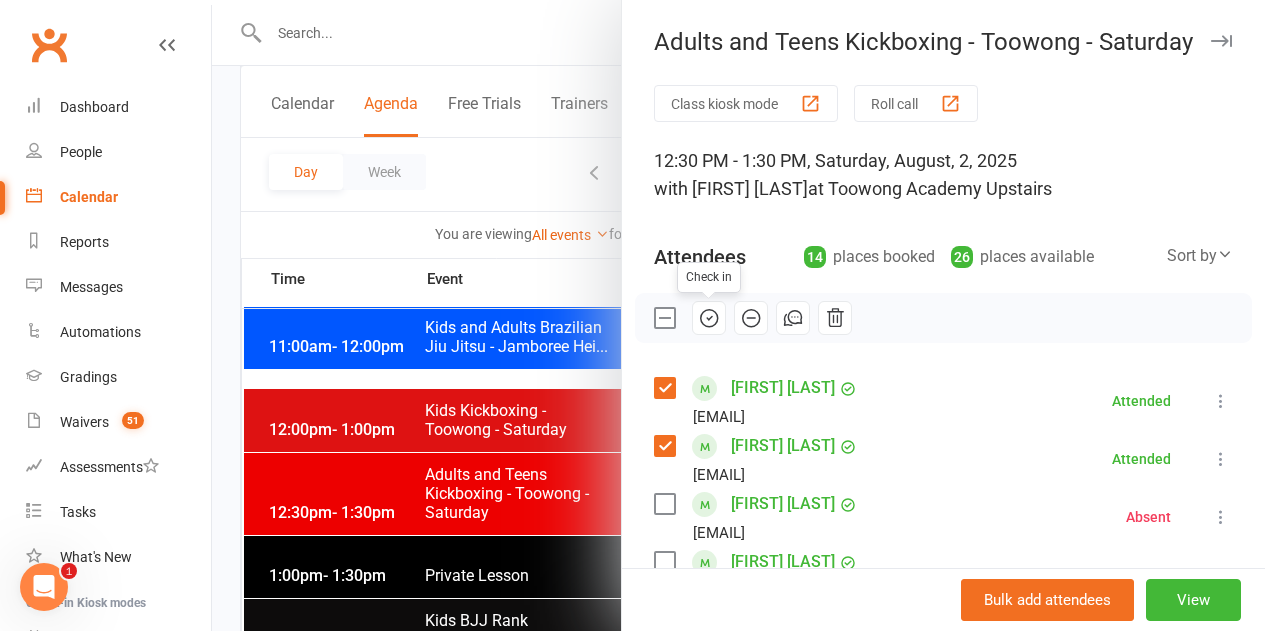 click 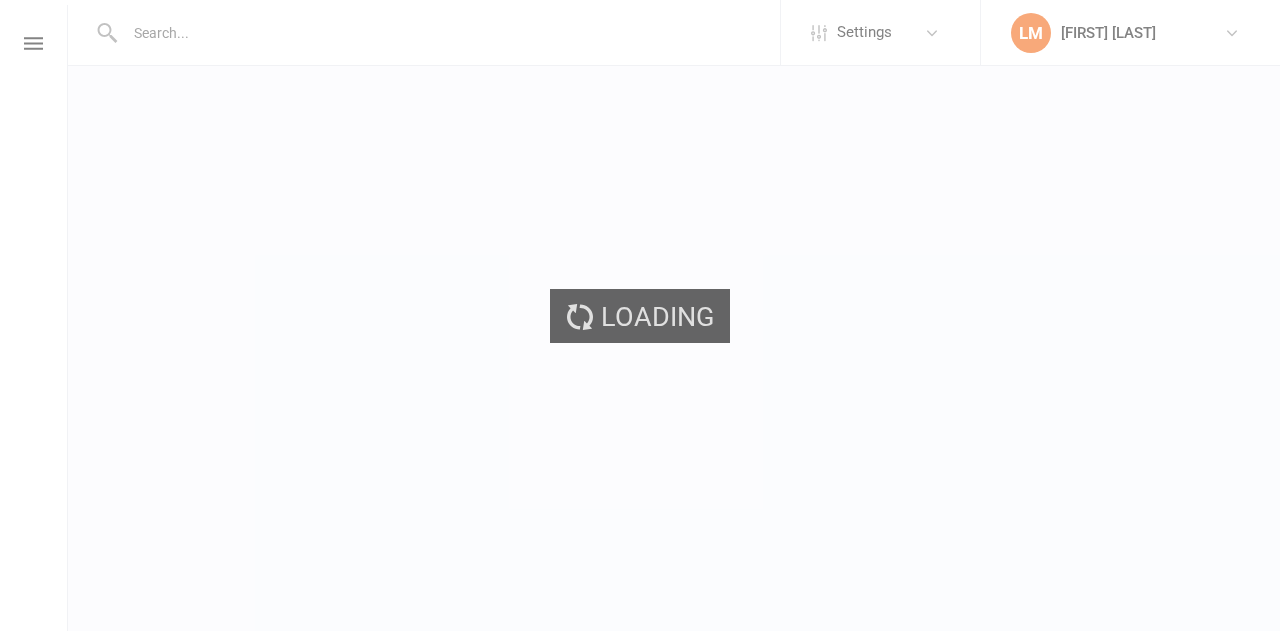scroll, scrollTop: 0, scrollLeft: 0, axis: both 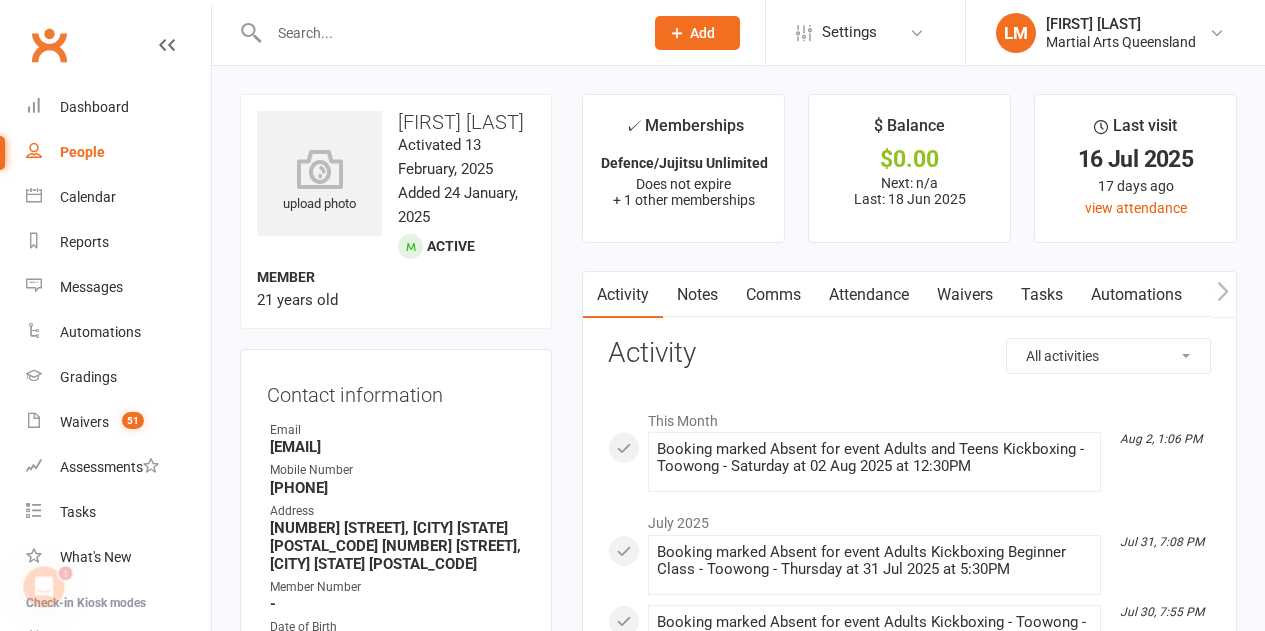 click on "✓ Memberships Defence/Jujitsu Unlimited Does not expire + 1 other memberships $ Balance $0.00 Next: n/a Last: 18 Jun 2025 Last visit 16 Jul 2025 17 days ago view attendance
Activity Notes Comms Attendance Waivers Tasks Automations Gradings / Promotions Credit balance
All activities Bookings / Attendances Communications Notes Failed SMSes Gradings Members Memberships POS Sales Payments Credit Vouchers Prospects Reports Automations Tasks Waivers Workouts Kiosk Mode Consent Assessments Contact Flags Family Relationships Activity This Month Aug 2, 1:06 PM Booking marked Absent for event Adults and Teens Kickboxing - Toowong - Saturday at 02 Aug 2025 at 12:30PM   July 2025 Jul 31, 7:08 PM Booking marked Absent for event Adults Kickboxing Beginner Class - Toowong - Thursday at 31 Jul 2025 at 5:30PM   Jul 30, 7:55 PM Booking marked Absent for event Adults Kickboxing - Toowong - Wednesday at 30 Jul 2025 at 7:30PM   Jul 30, 7:54 PM   Jul 29, 5:42 PM   Jul 29, 11:40 AM   Jul 28, 7:25 PM   Jul 28, 5:45 PM" at bounding box center [909, 1212] 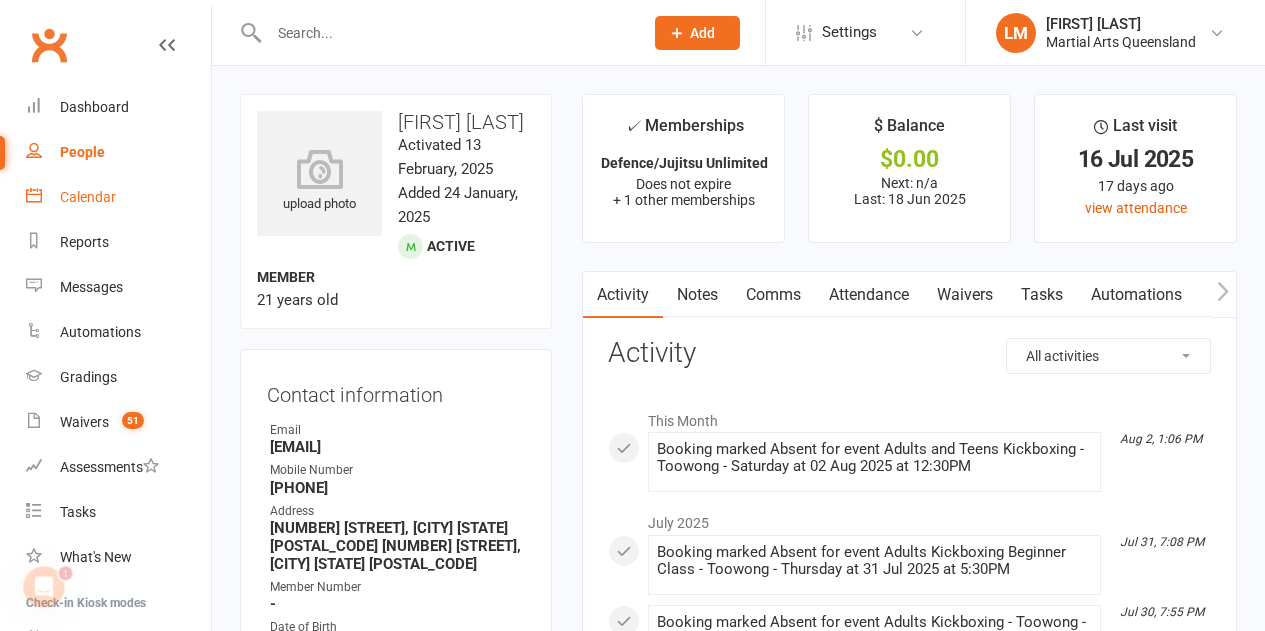 click on "Calendar" at bounding box center [88, 197] 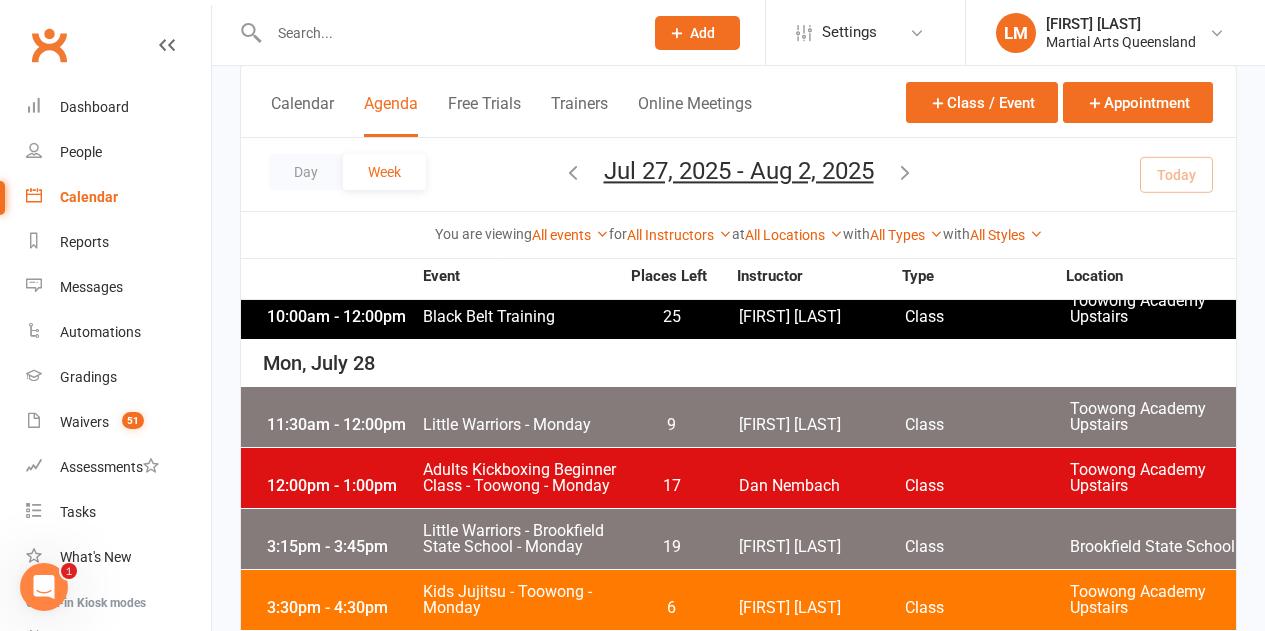 scroll, scrollTop: 200, scrollLeft: 0, axis: vertical 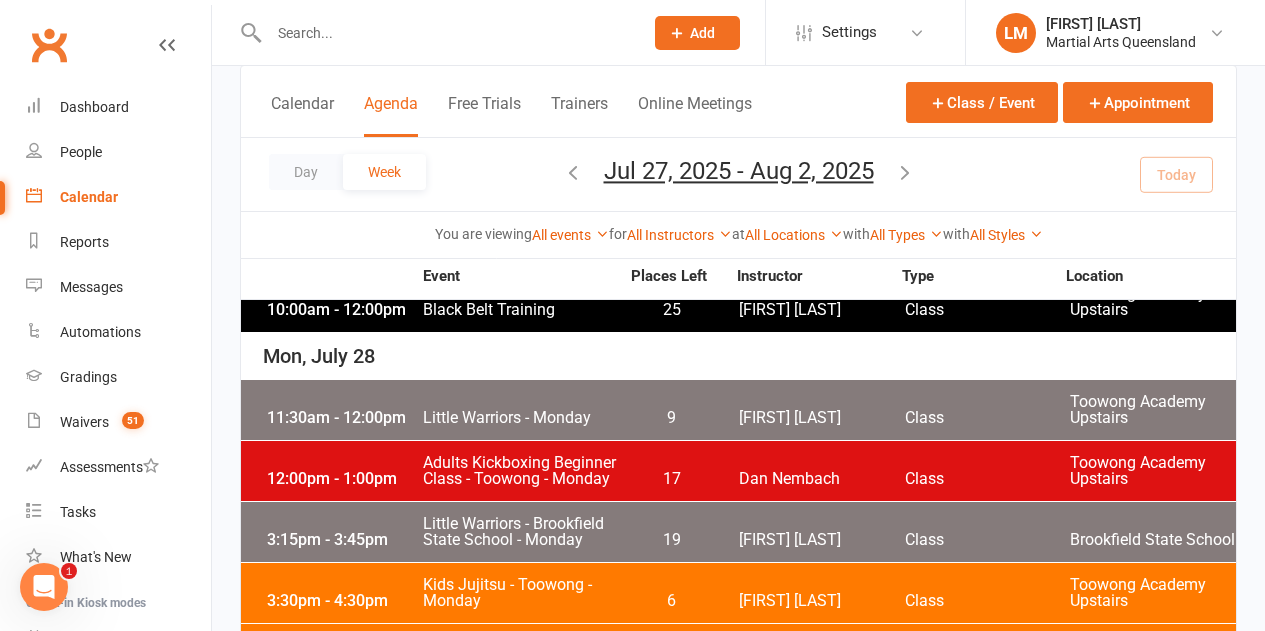 click on "Day Week Jul 27, 2025 - Aug 2, 2025
August 2025
Sun Mon Tue Wed Thu Fri Sat
27
28
29
30
31
01
02
03
04
05
06
07
08
09
10
11
12
13
14
15
16
17
18
19
20
21
22
23
24
25
26
27
28
29
30" at bounding box center (738, 174) 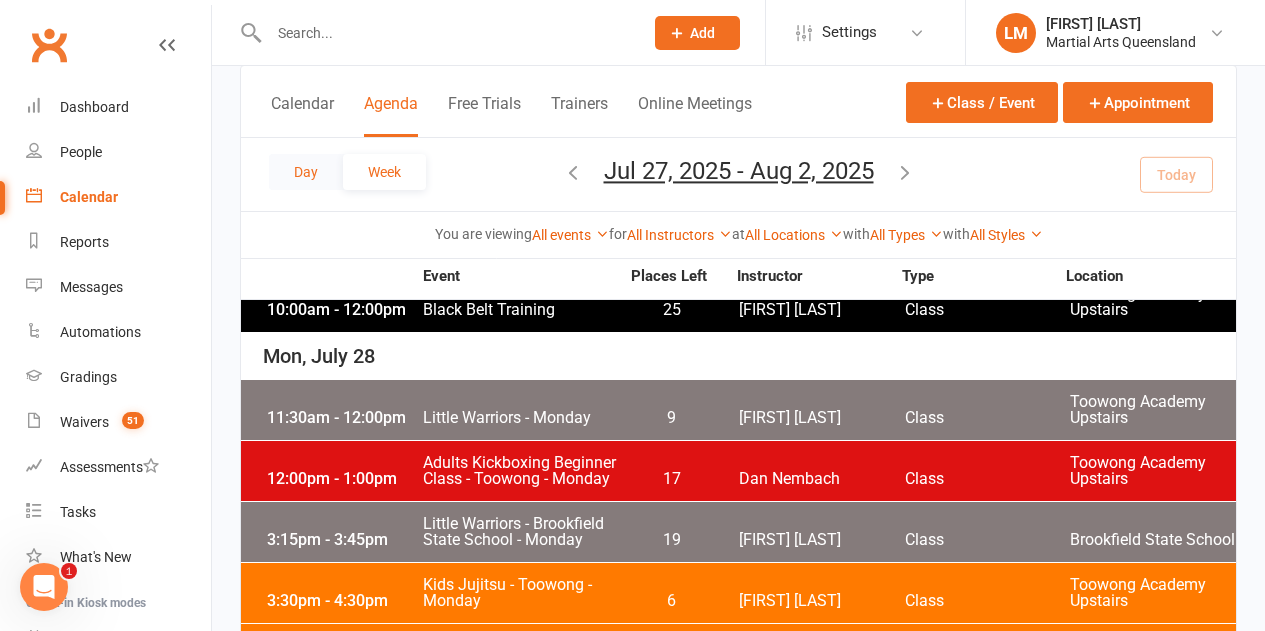 click on "Day" at bounding box center (306, 172) 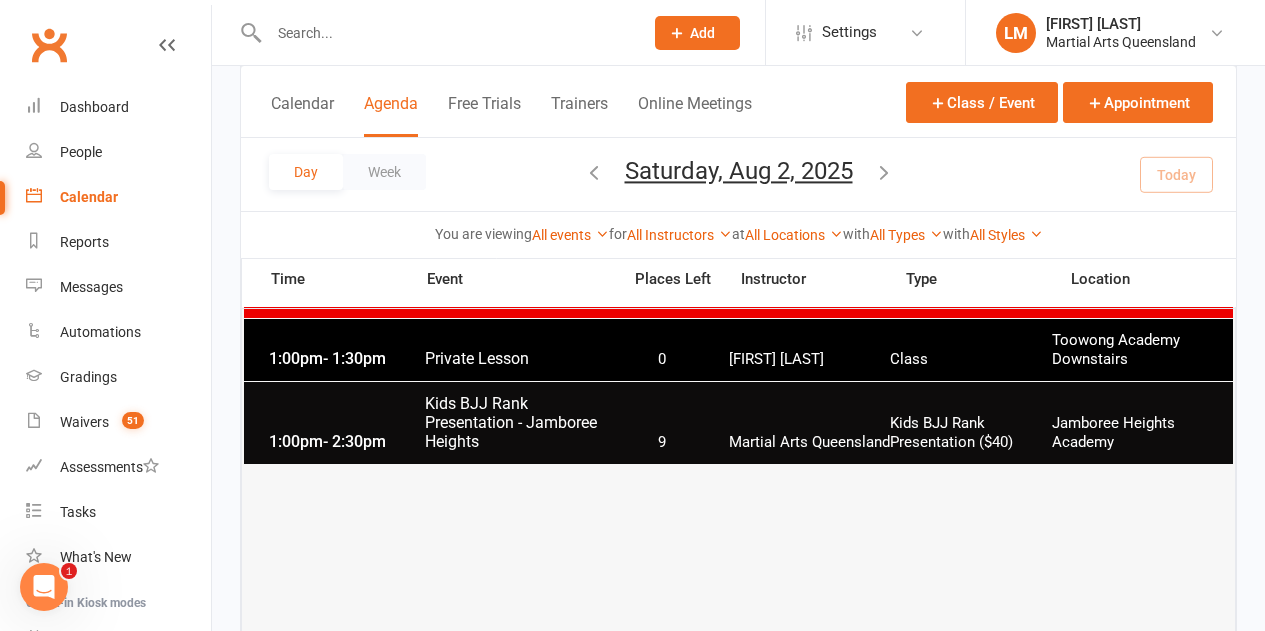 scroll, scrollTop: 1400, scrollLeft: 0, axis: vertical 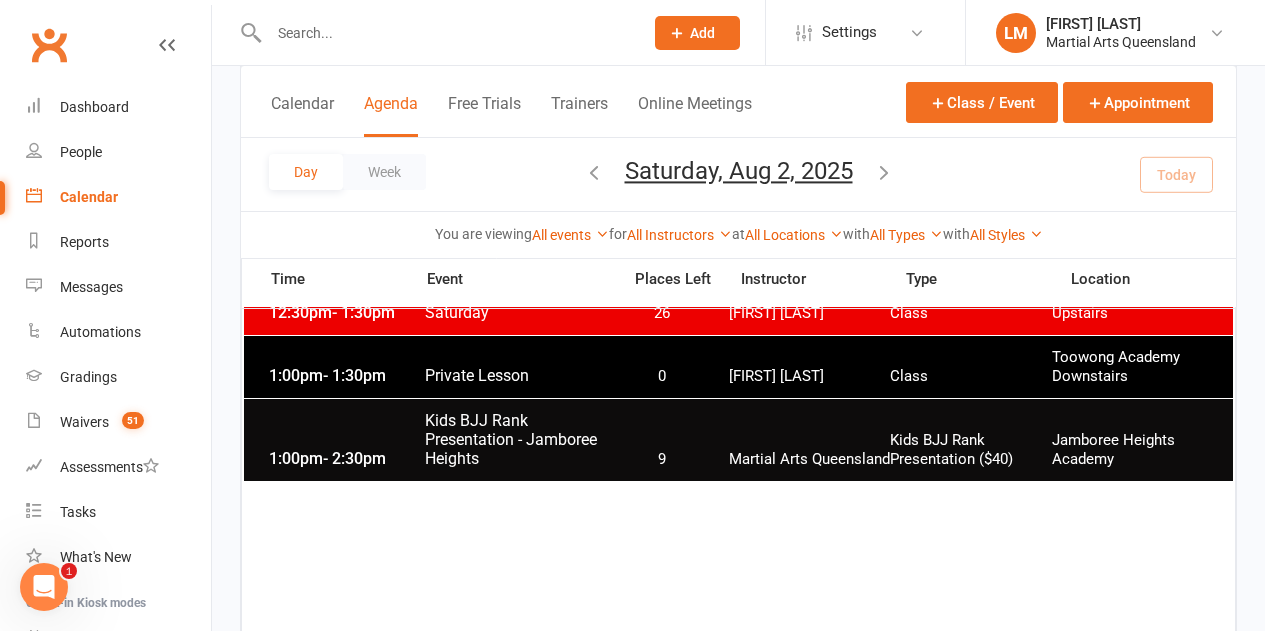 click on "Kids BJJ Rank Presentation - Jamboree Heights" at bounding box center [516, 439] 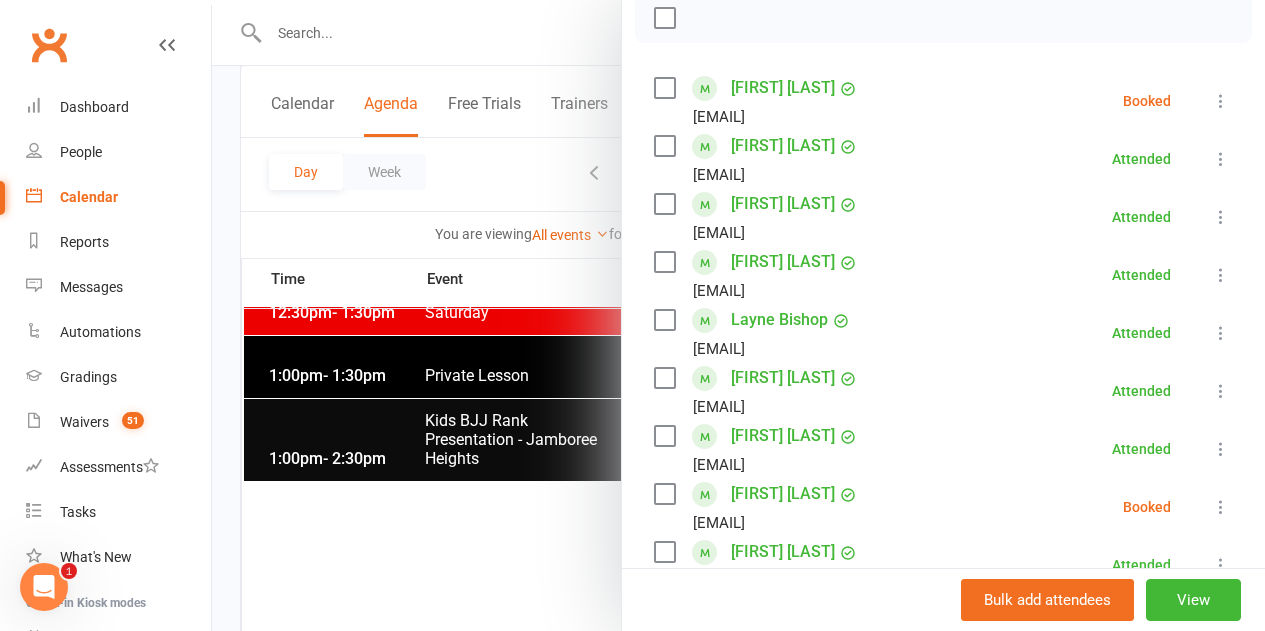 scroll, scrollTop: 0, scrollLeft: 0, axis: both 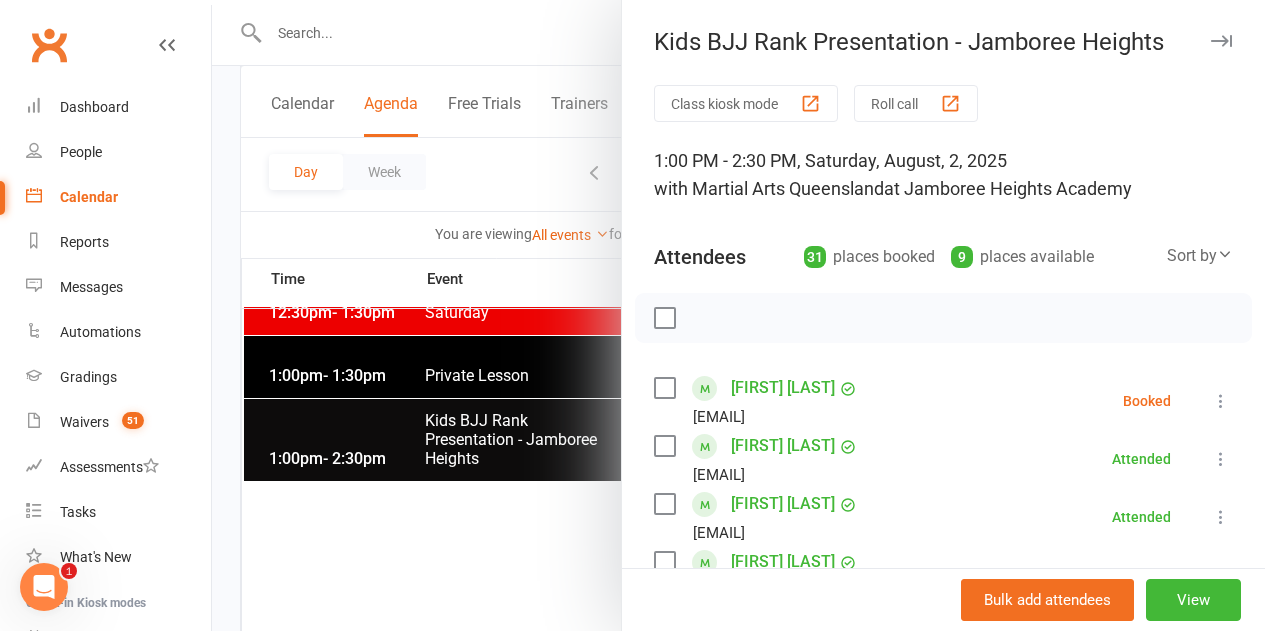 click at bounding box center [738, 315] 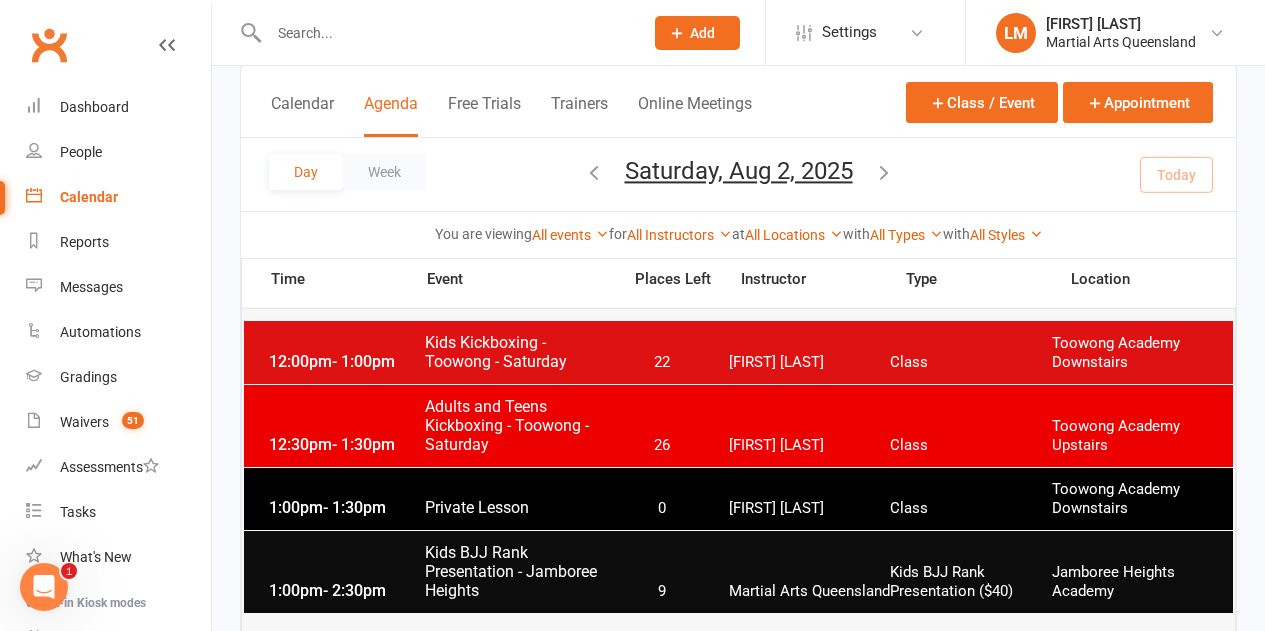 scroll, scrollTop: 1300, scrollLeft: 0, axis: vertical 